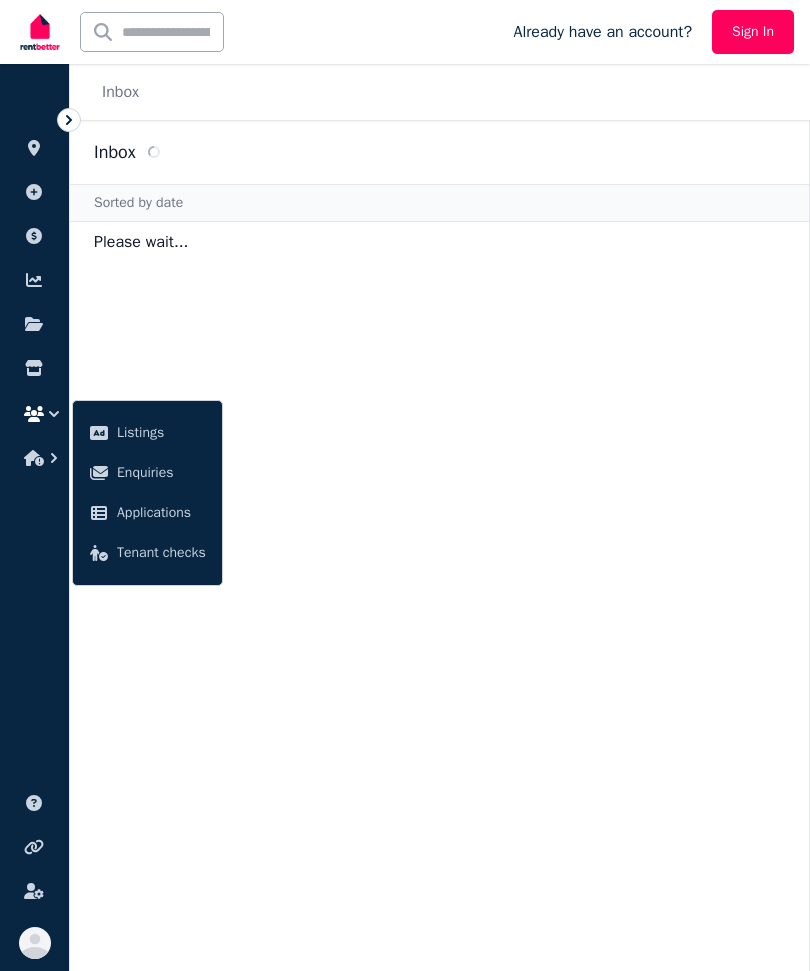 scroll, scrollTop: 0, scrollLeft: 0, axis: both 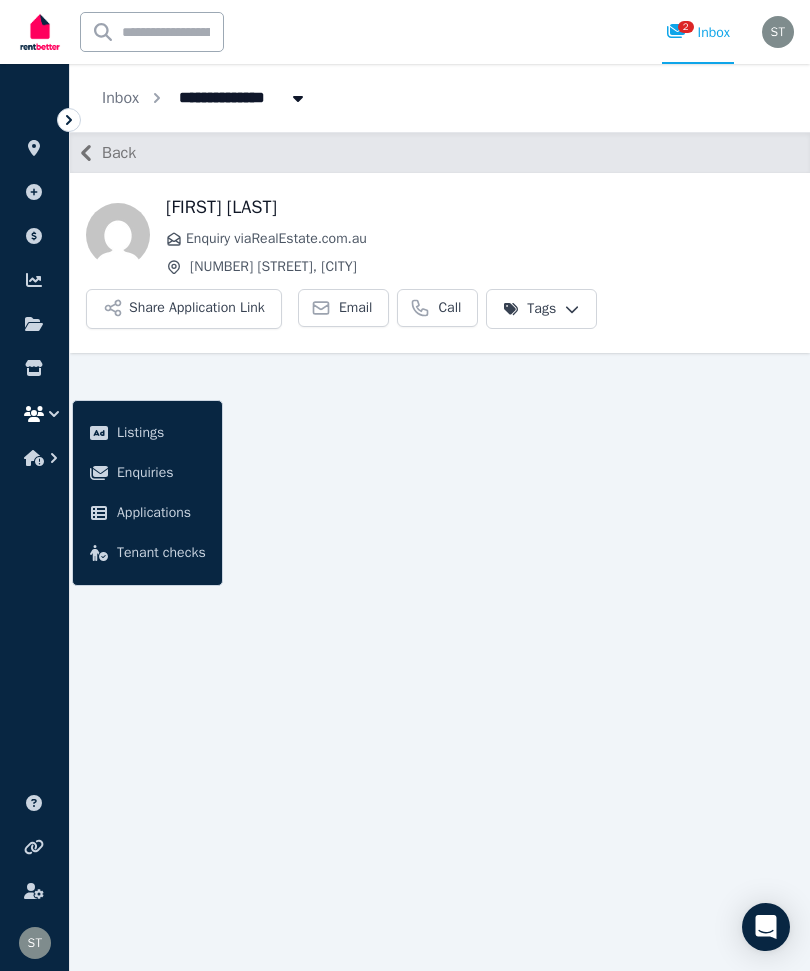 click 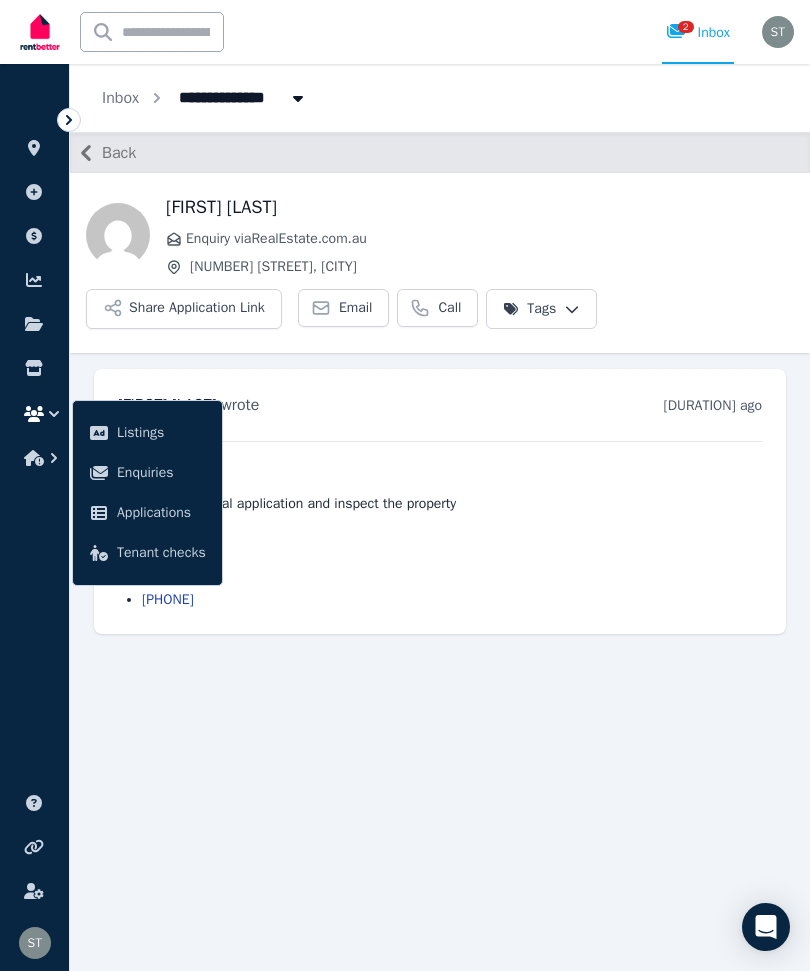 scroll, scrollTop: 66, scrollLeft: 0, axis: vertical 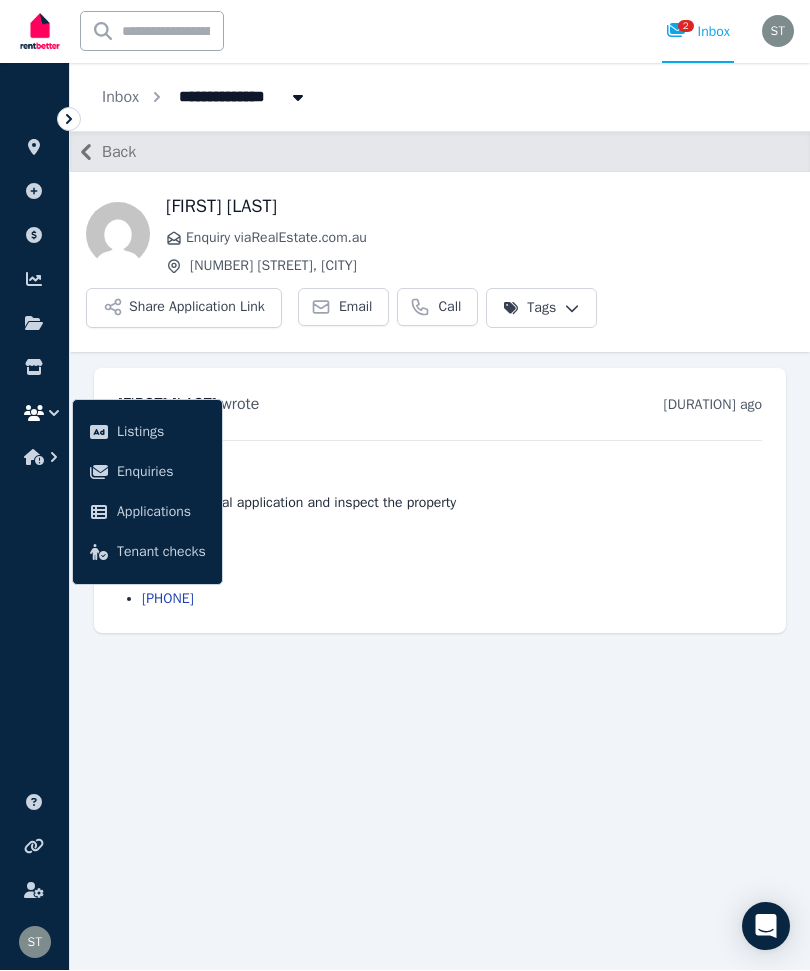 click 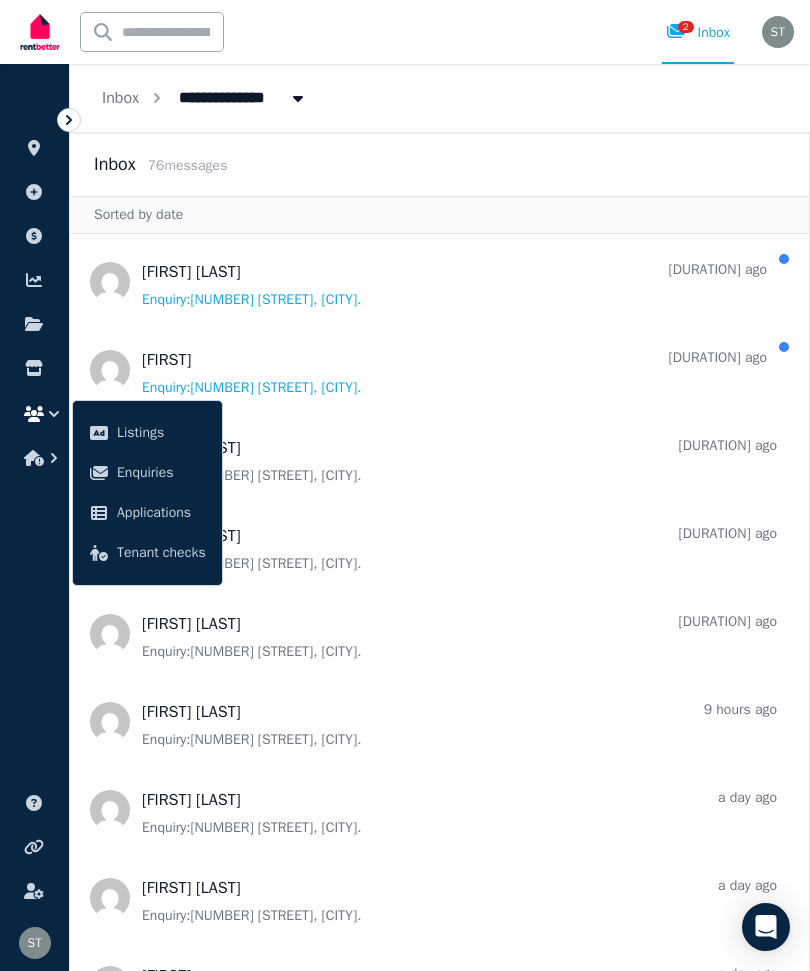 click at bounding box center [439, 370] 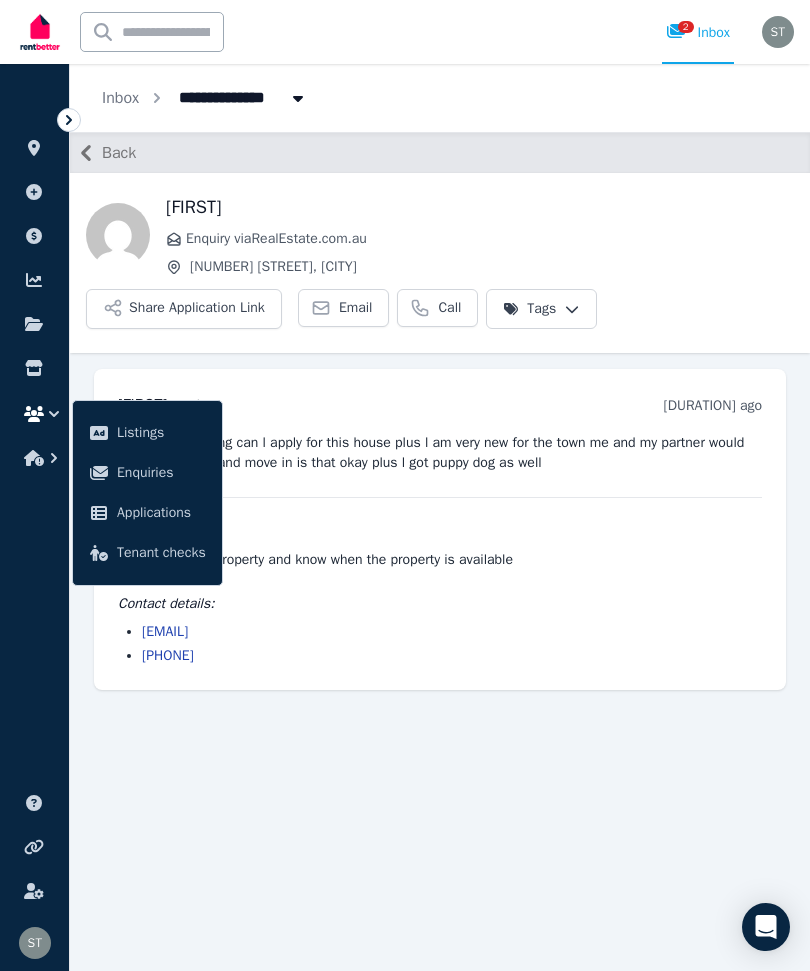 scroll, scrollTop: 67, scrollLeft: 0, axis: vertical 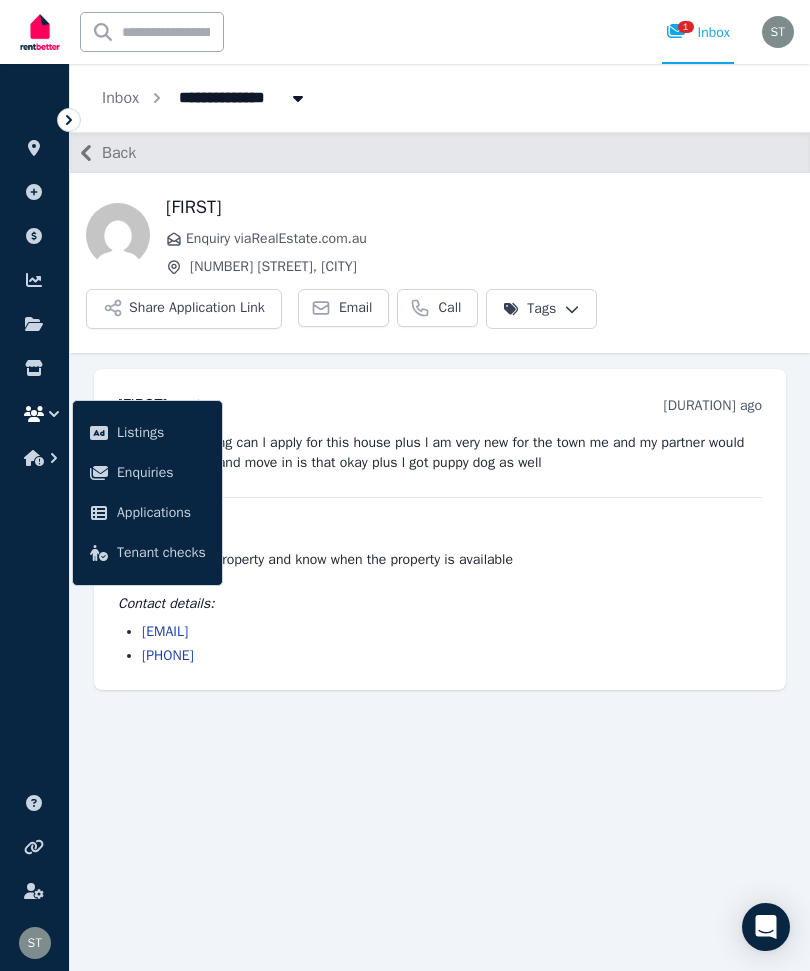 click 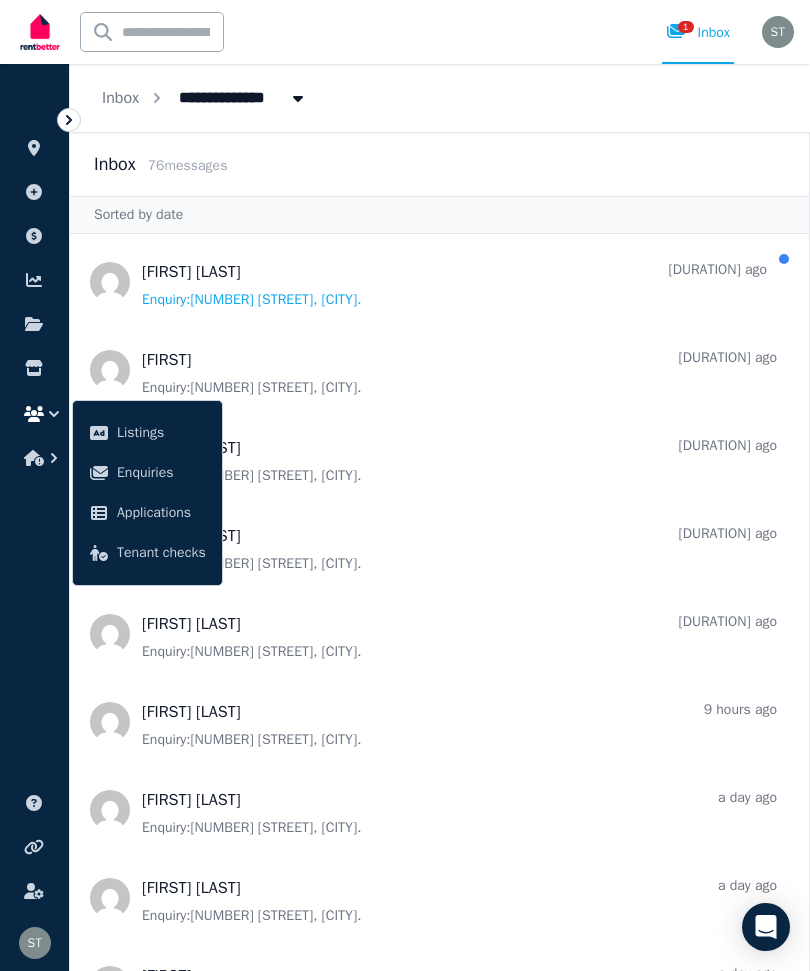 click on "Inbox 76  message s" at bounding box center [439, 164] 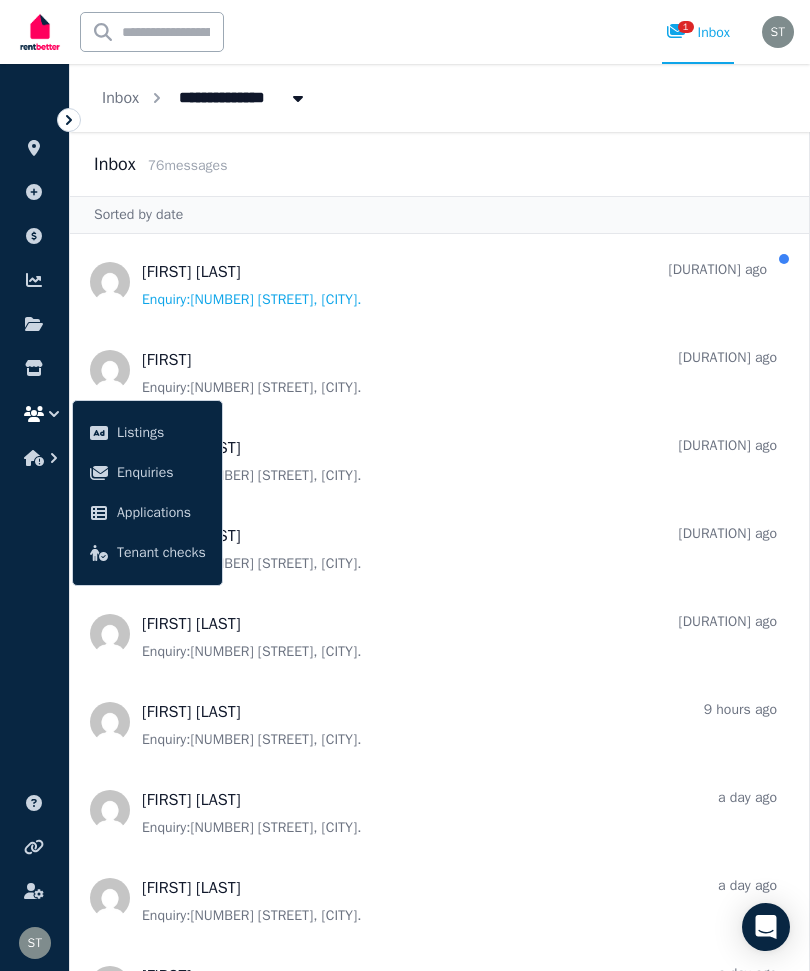 click at bounding box center [439, 282] 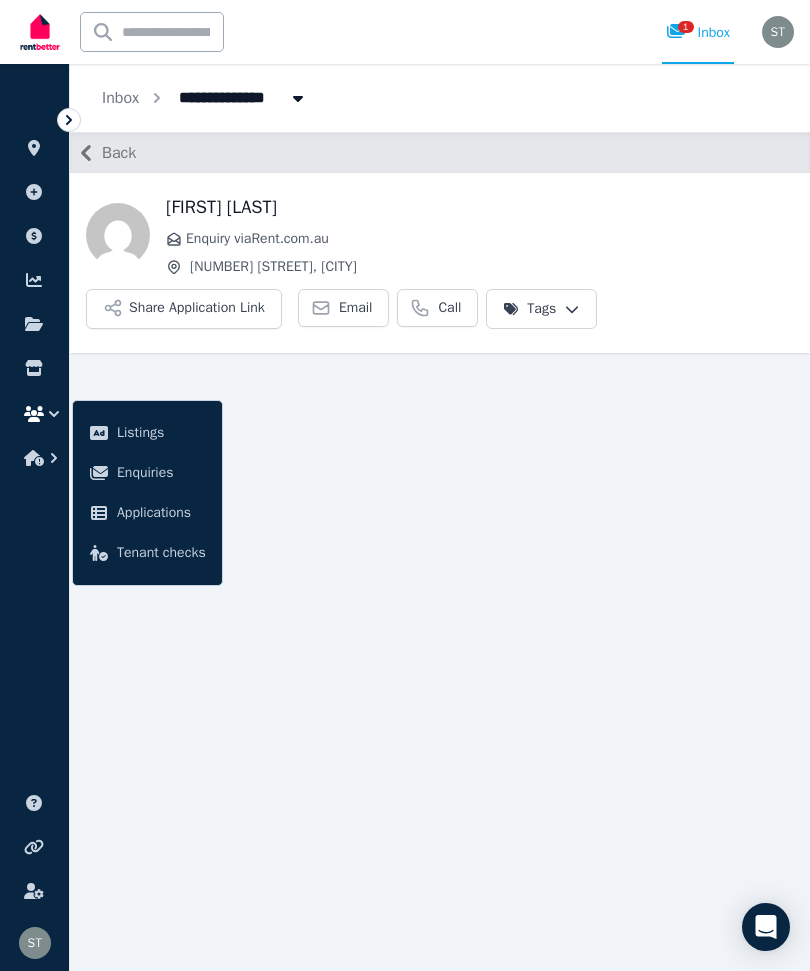 scroll, scrollTop: 67, scrollLeft: 0, axis: vertical 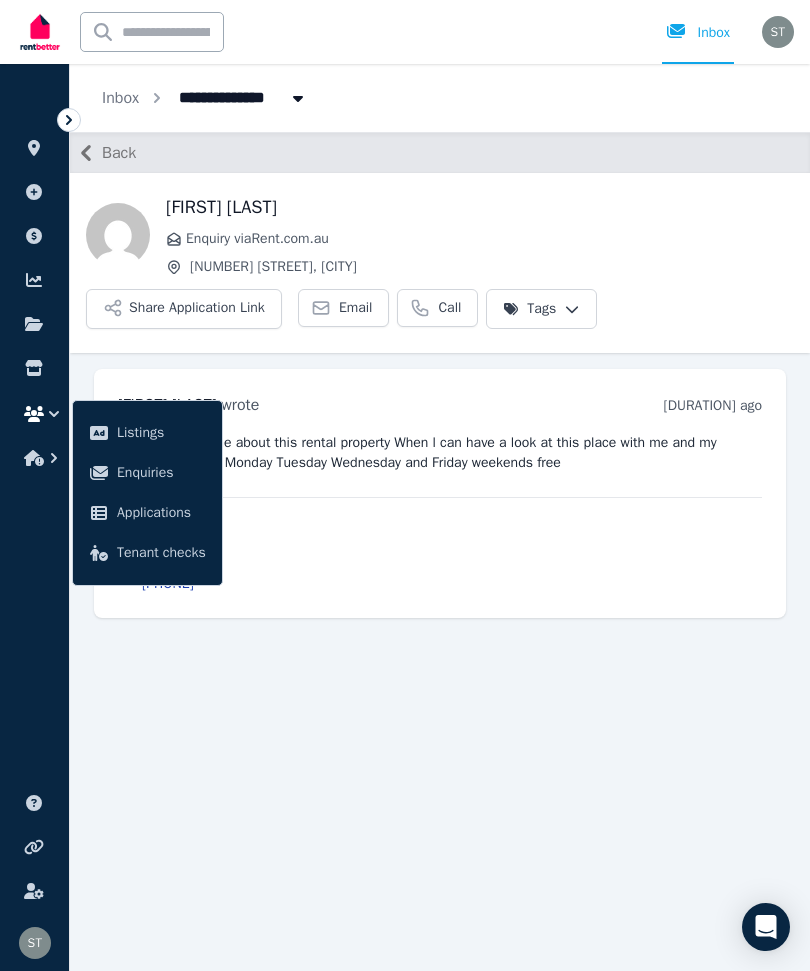 click on "Back" at bounding box center [119, 153] 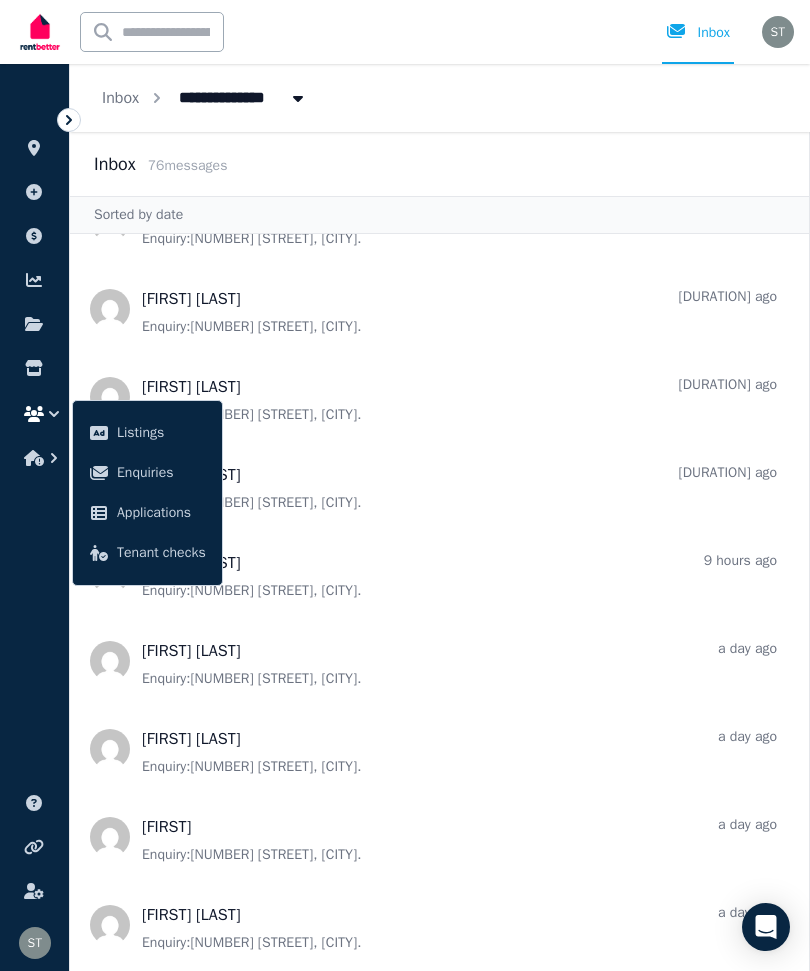 scroll, scrollTop: 150, scrollLeft: 0, axis: vertical 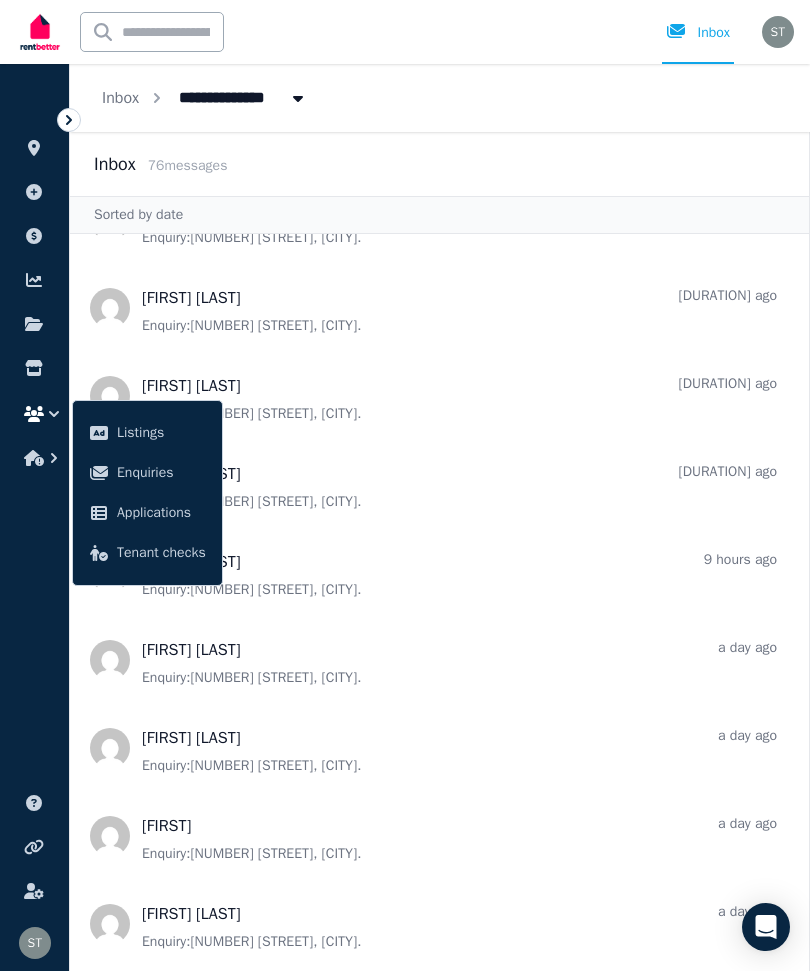 click at bounding box center [439, 308] 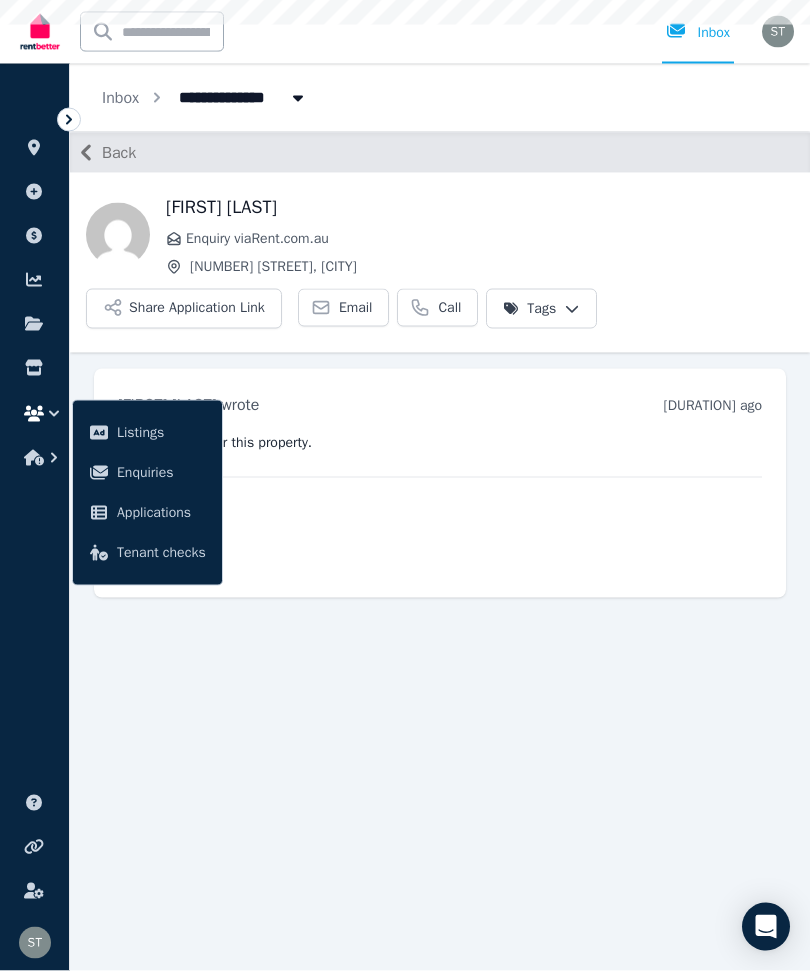 scroll, scrollTop: 67, scrollLeft: 0, axis: vertical 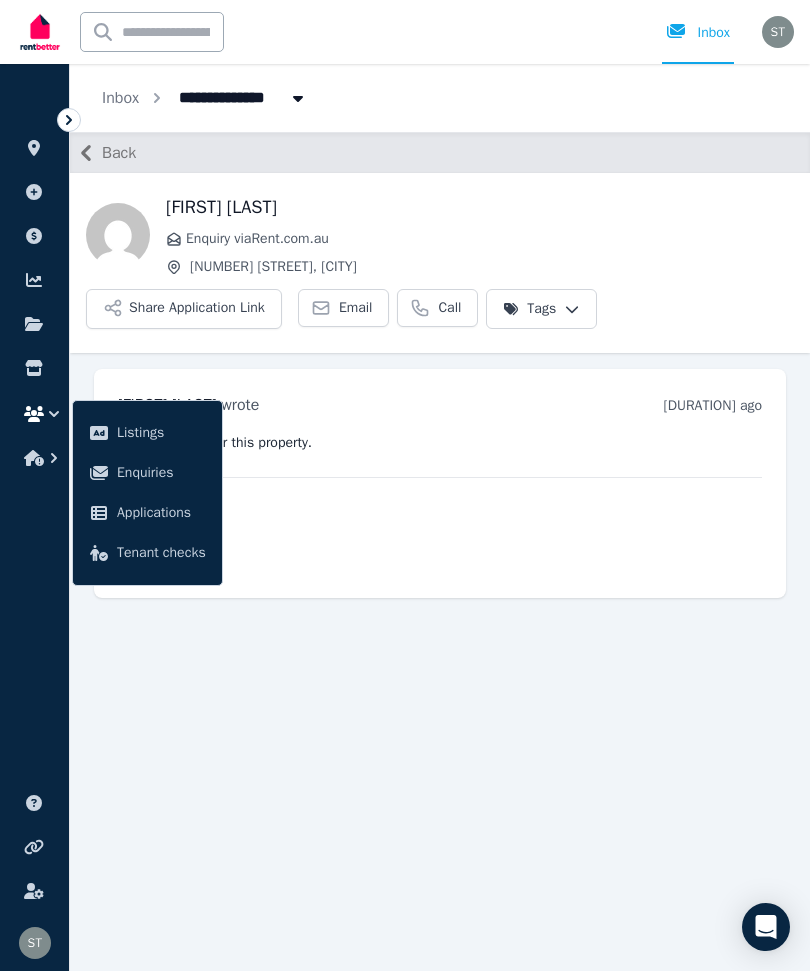 click 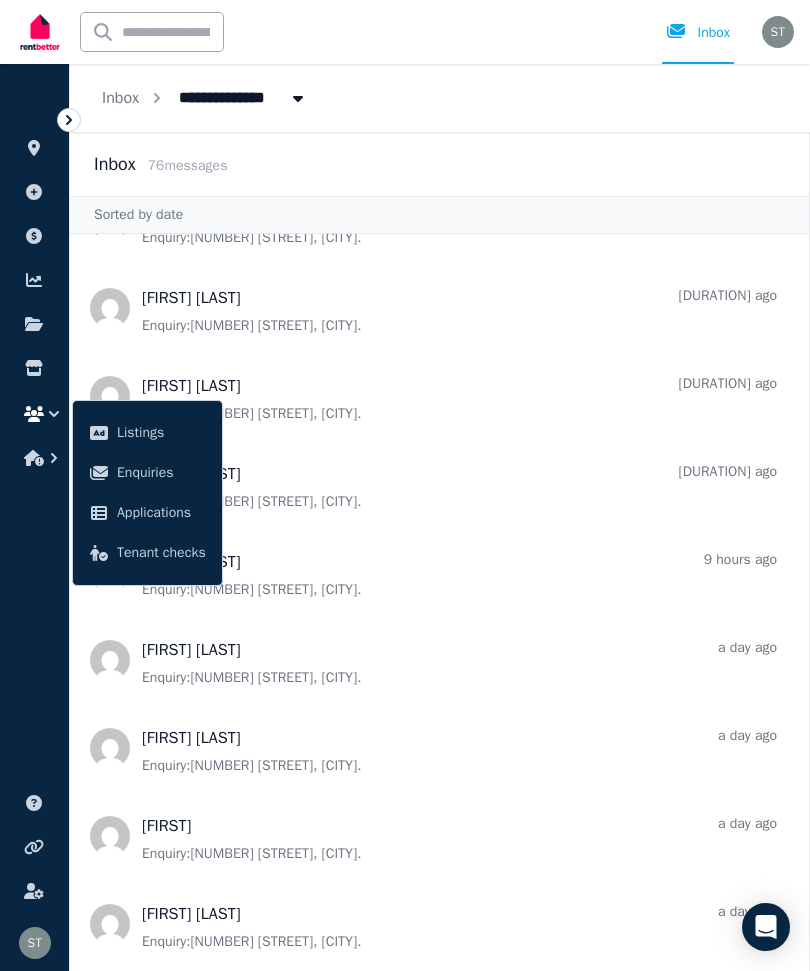 click 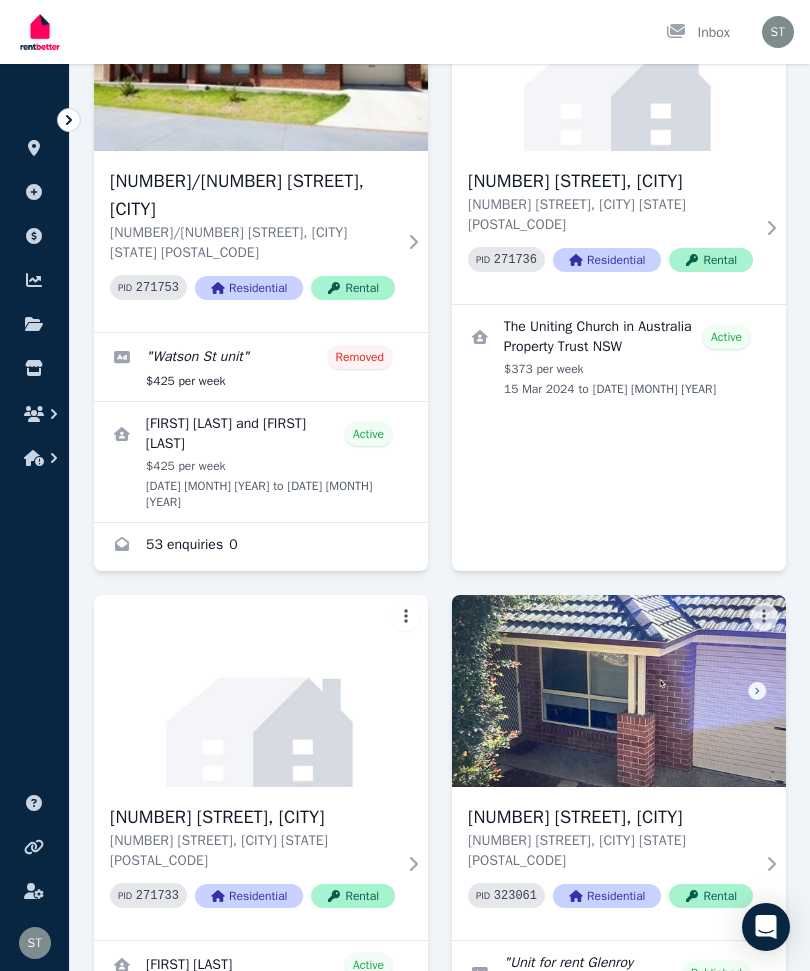 click at bounding box center [619, 691] 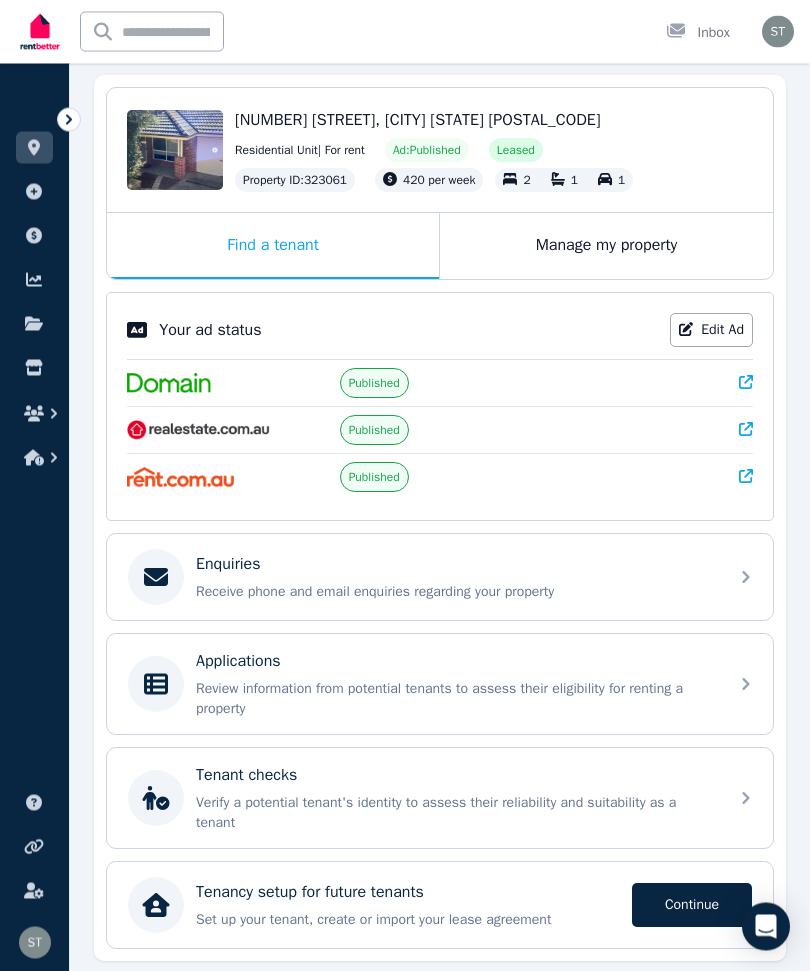 scroll, scrollTop: 182, scrollLeft: 0, axis: vertical 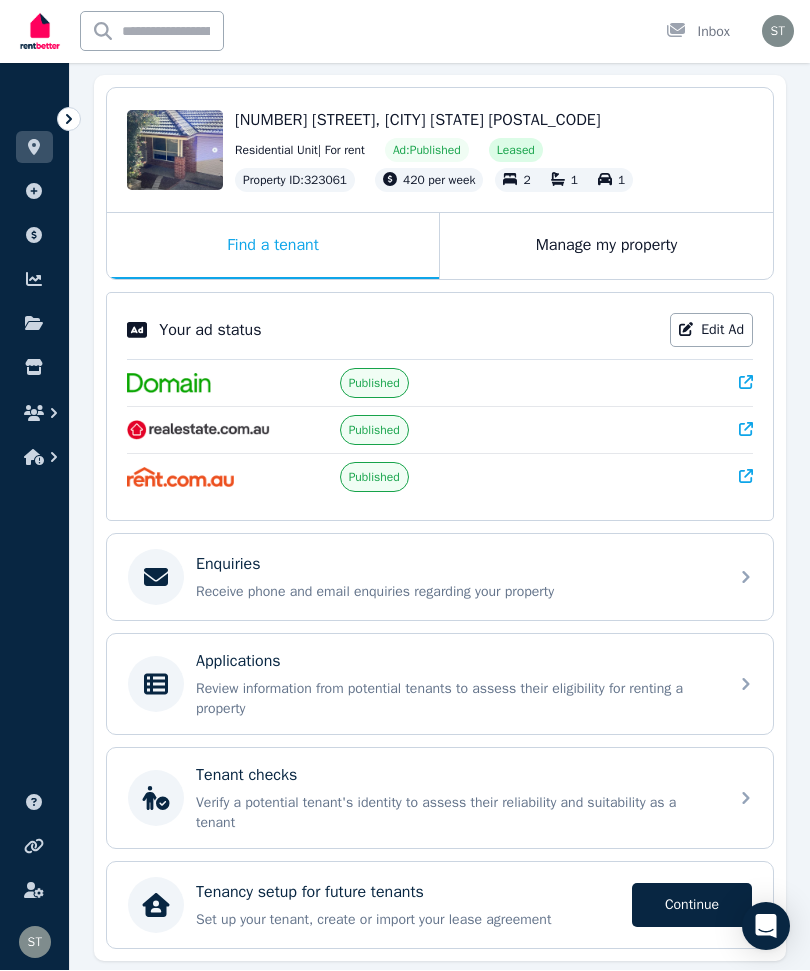 click on "Review information from potential tenants to assess their eligibility for renting a property" at bounding box center (456, 700) 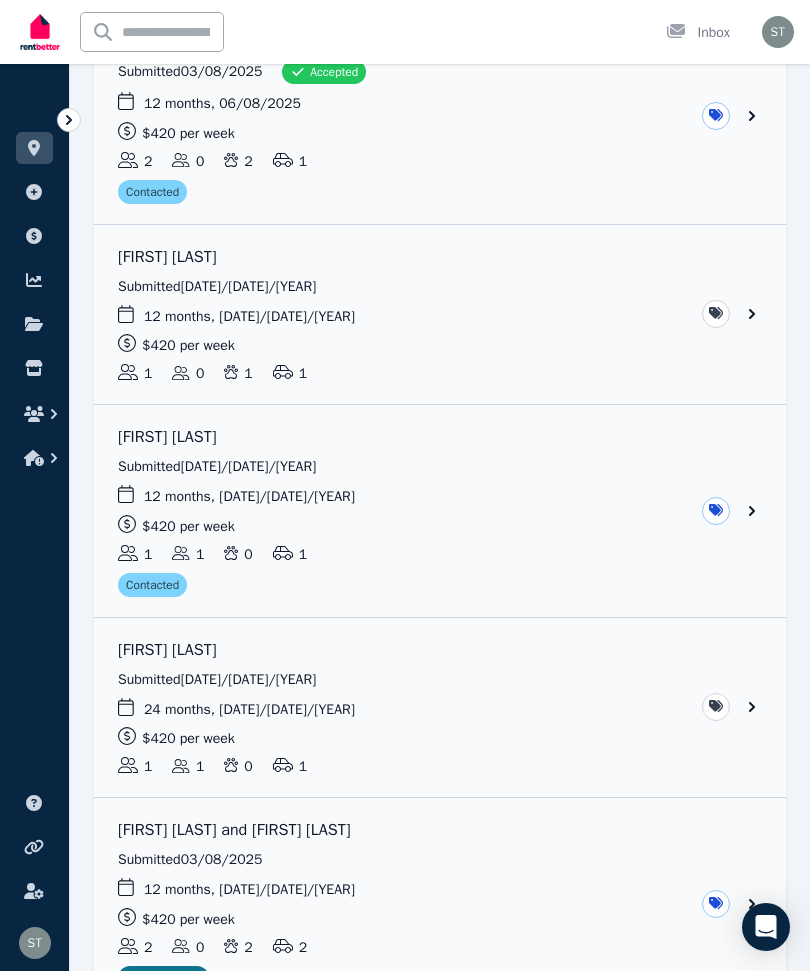 scroll, scrollTop: 0, scrollLeft: 0, axis: both 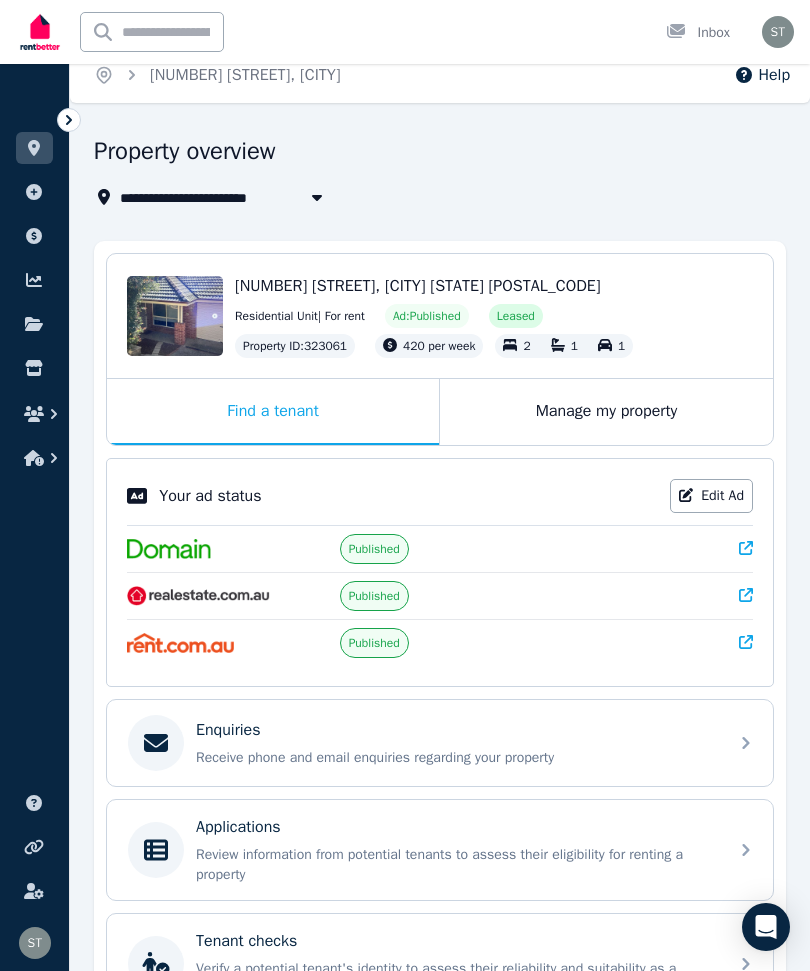 click on "Receive phone and email enquiries regarding your property" at bounding box center [456, 758] 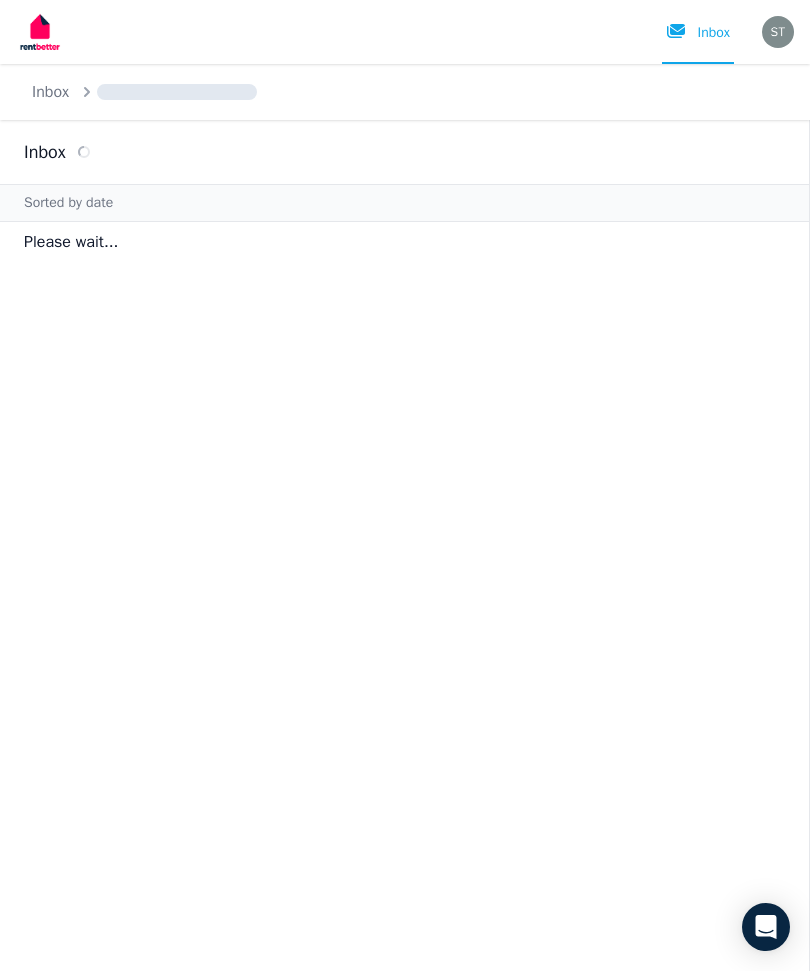 scroll, scrollTop: 0, scrollLeft: 0, axis: both 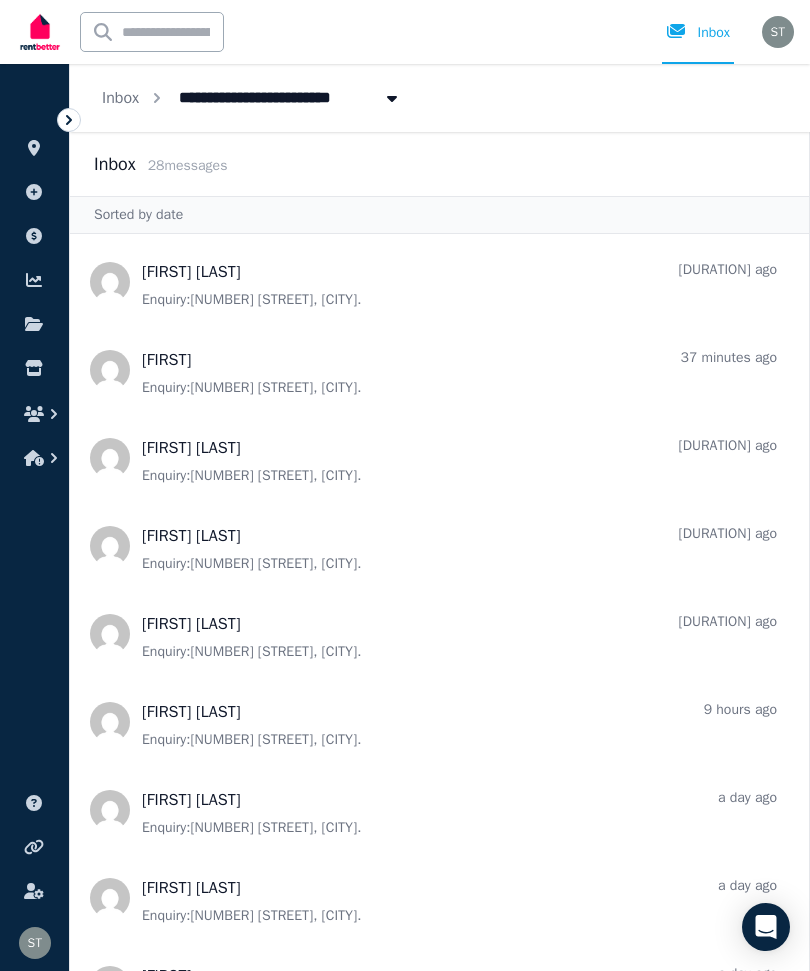 click at bounding box center [439, 282] 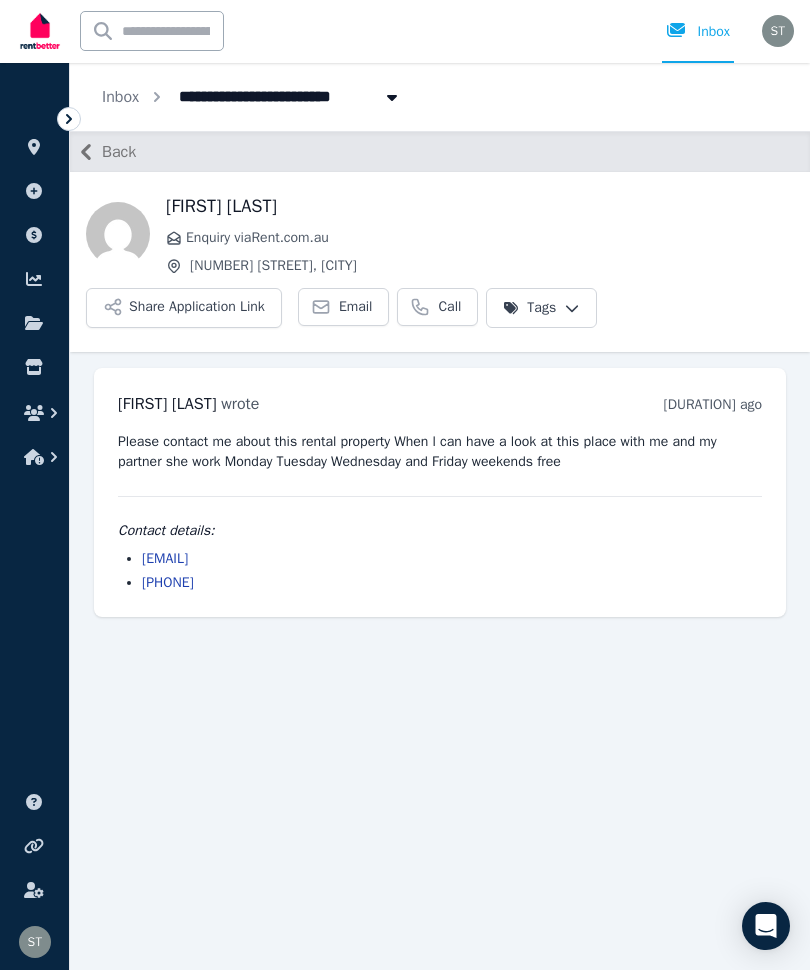 scroll, scrollTop: 67, scrollLeft: 0, axis: vertical 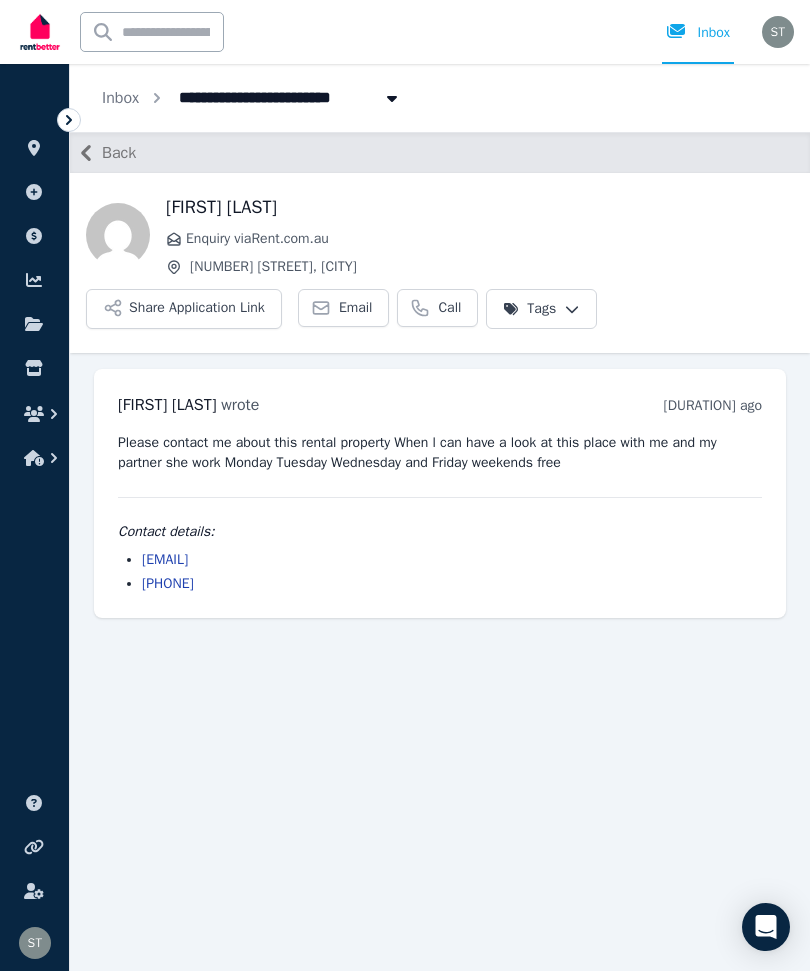 click on "Share Application Link" at bounding box center [184, 309] 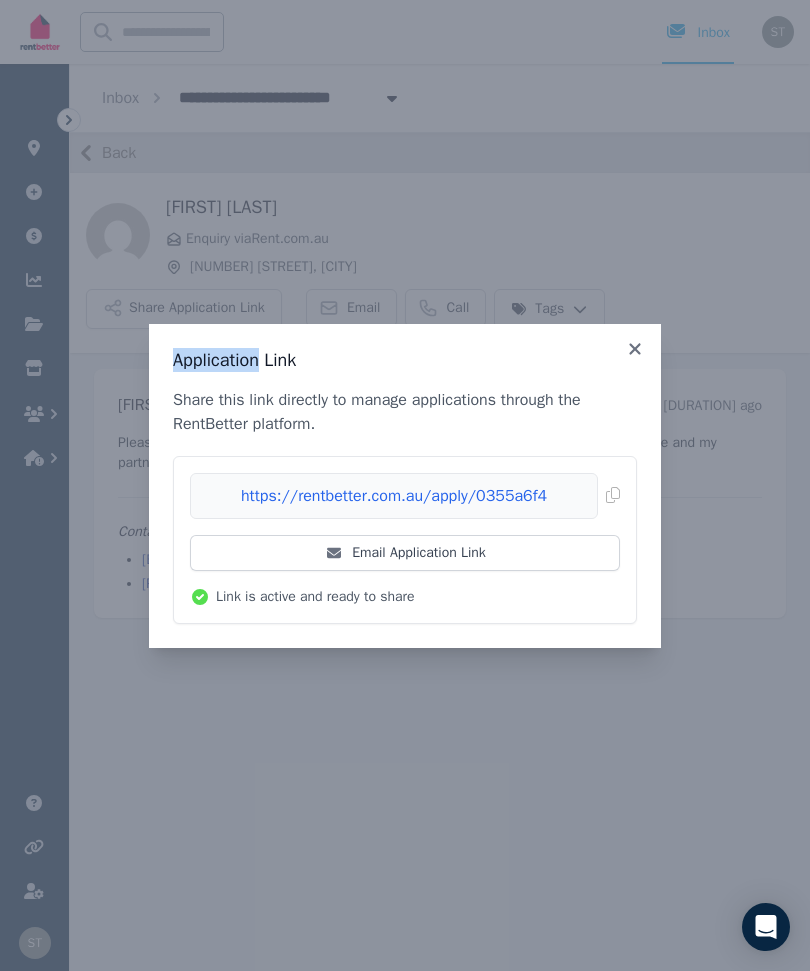 click on "Email Application Link" at bounding box center (405, 553) 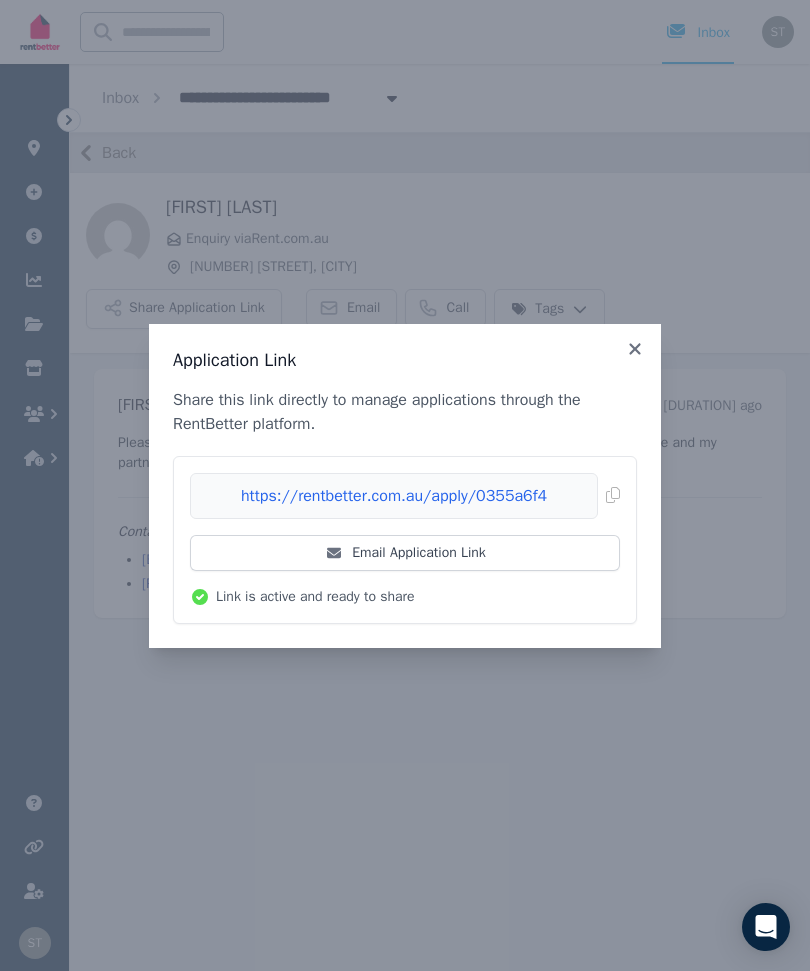 click 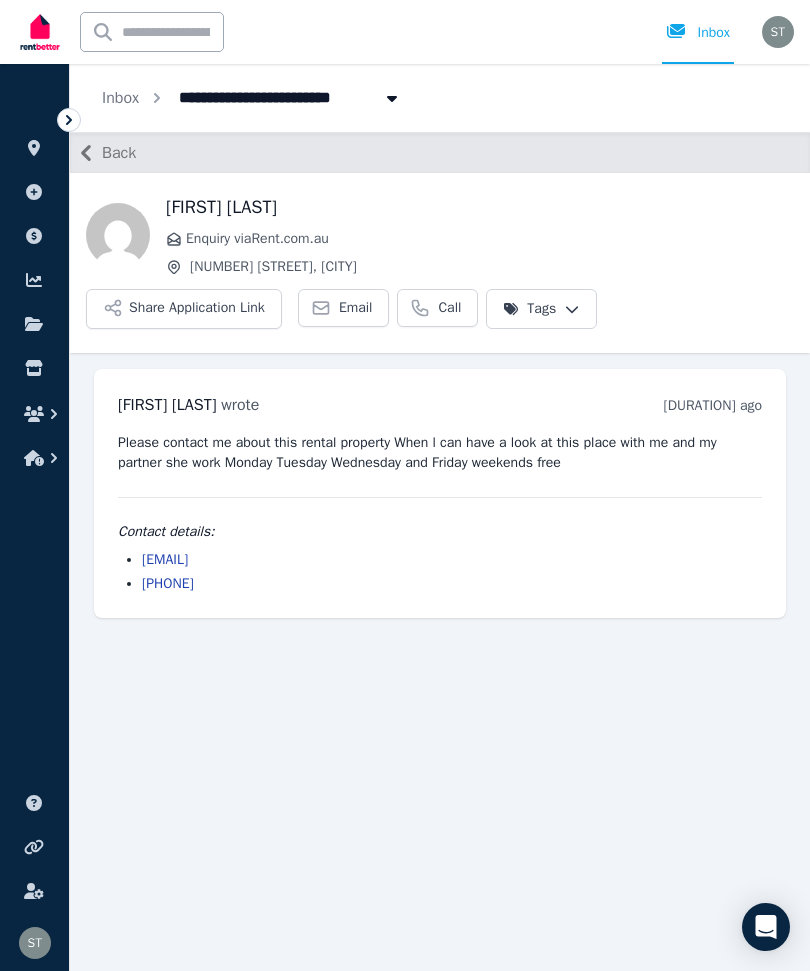 click on "[FIRST] [LAST]   wrote [DURATION] ago [TIME] on [DAY], [DATE] [YEAR]" at bounding box center [440, 405] 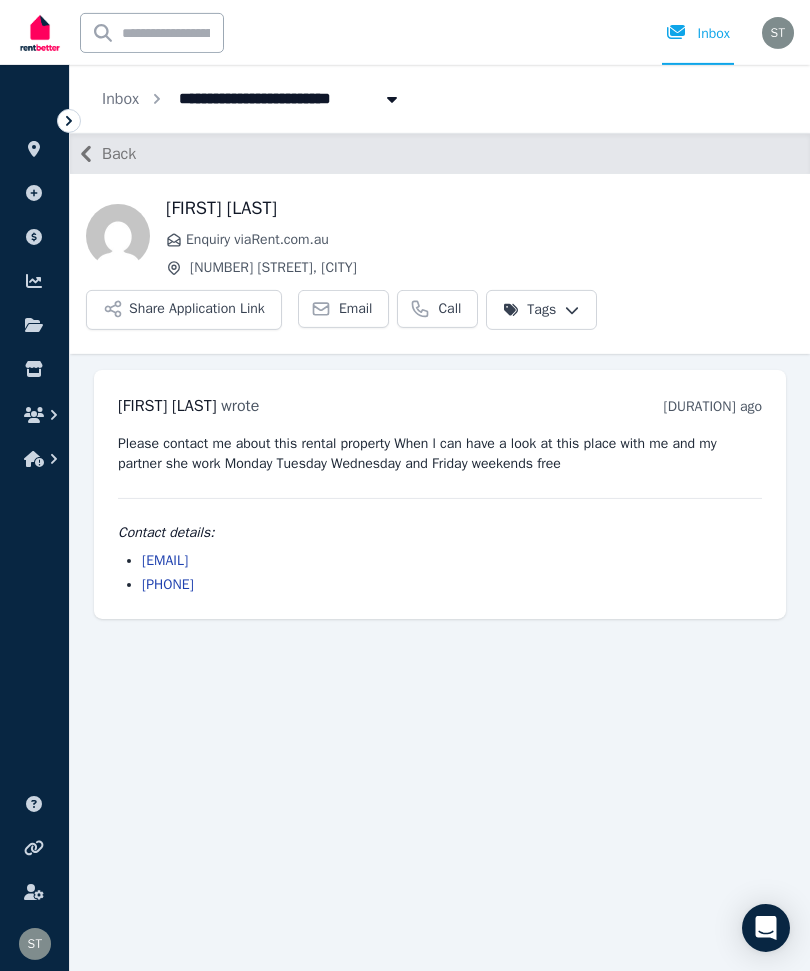 scroll, scrollTop: 0, scrollLeft: 0, axis: both 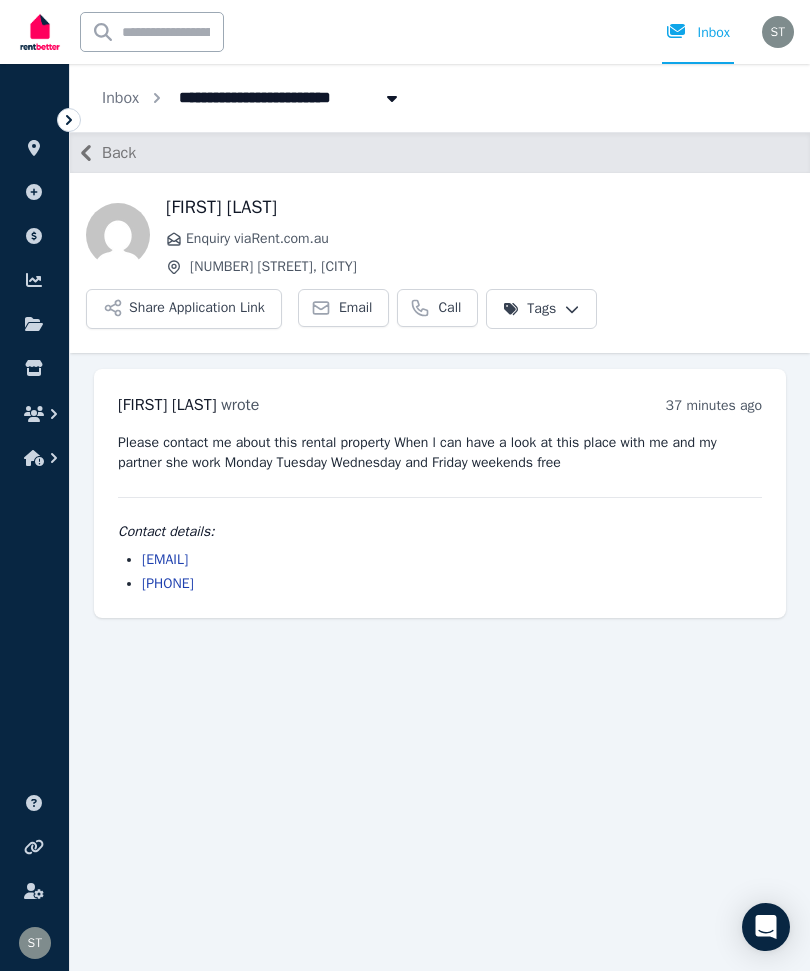 click on "Back [FIRST] [LAST] Enquiry via Rent.com.au [NUMBER] [STREET], [CITY] Share Application Link Email Call Tags [FIRST] [LAST] wrote [DURATION] ago [TIME] on [DAY], [DATE] [YEAR] Please contact me about this rental property When l can have a look at this place with me and my partner she work Monday Tuesday Wednesday and Friday weekends free Contact details: [EMAIL] [PHONE]" at bounding box center [440, 551] 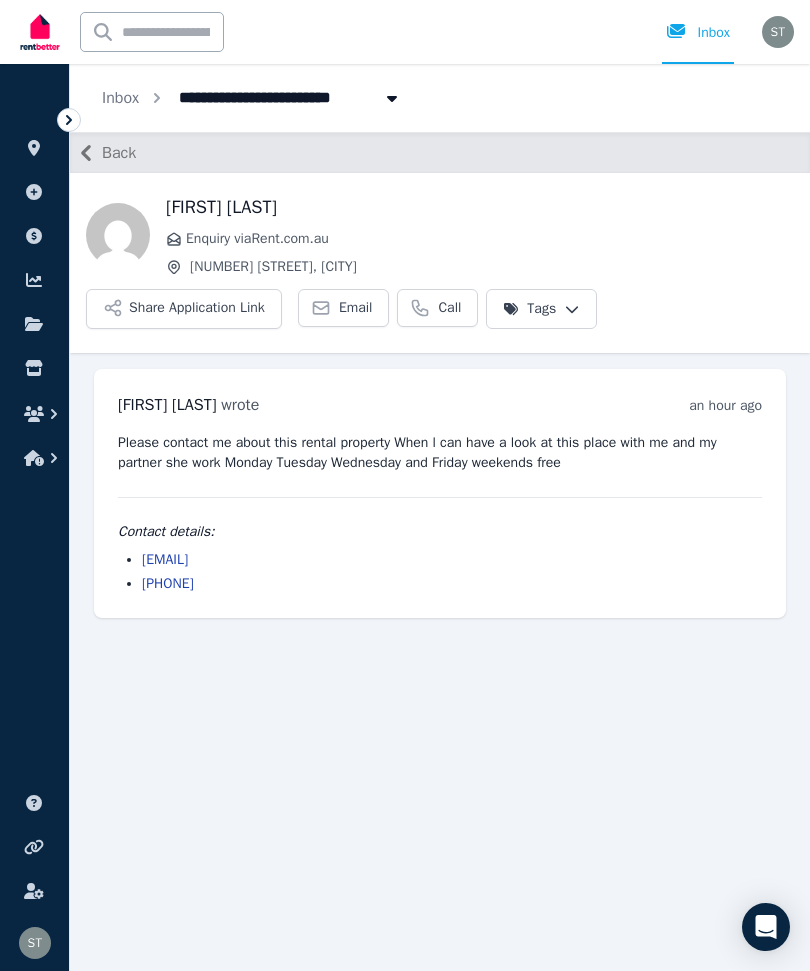 click 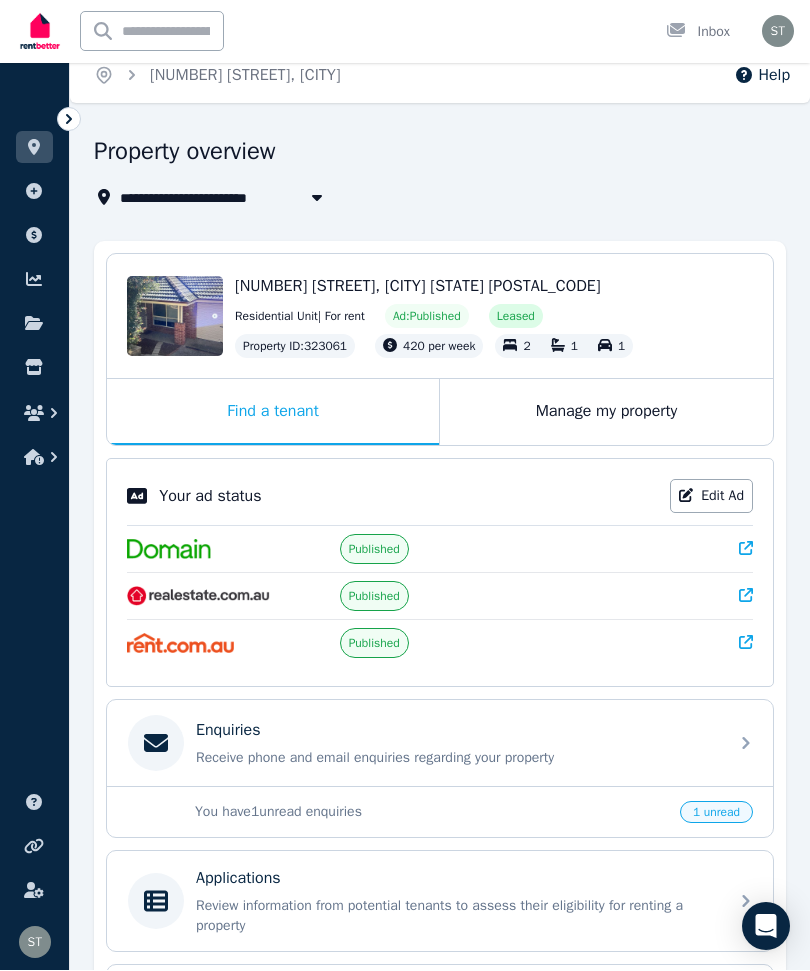 scroll, scrollTop: 17, scrollLeft: 0, axis: vertical 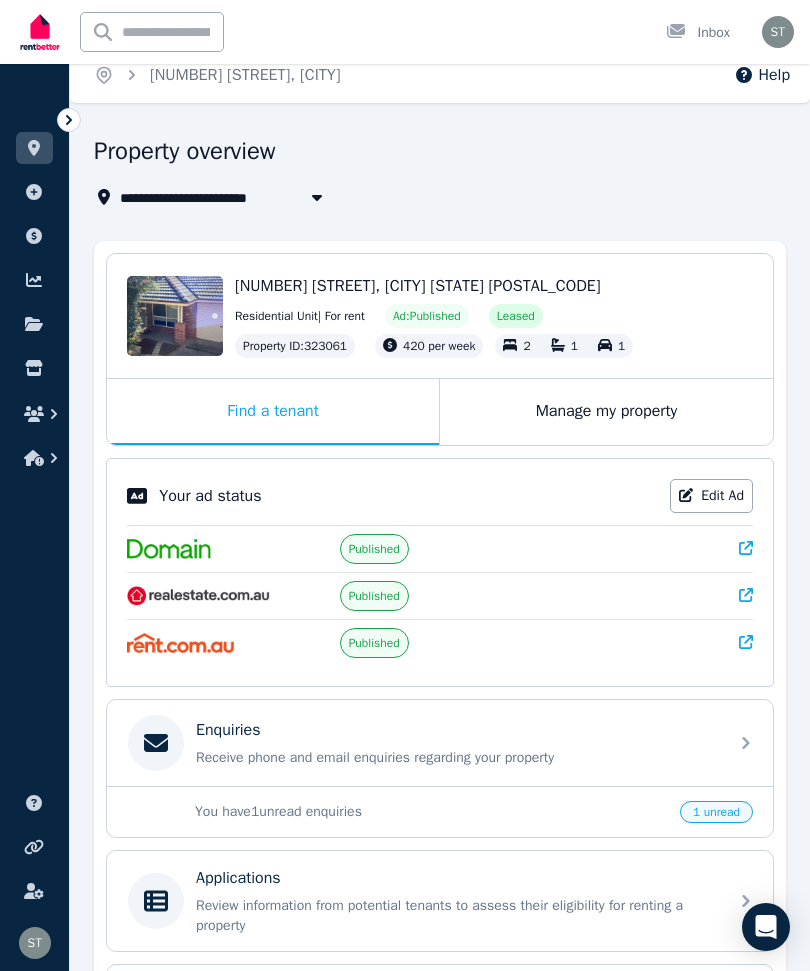 click on "Receive phone and email enquiries regarding your property" at bounding box center (456, 758) 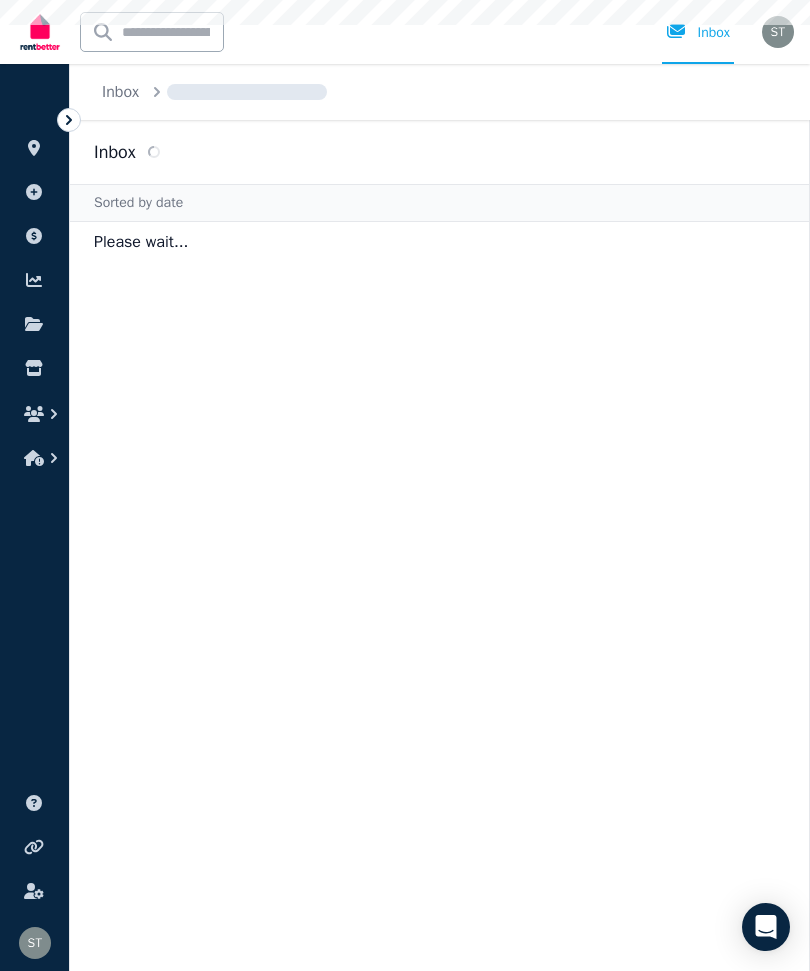 scroll, scrollTop: 0, scrollLeft: 0, axis: both 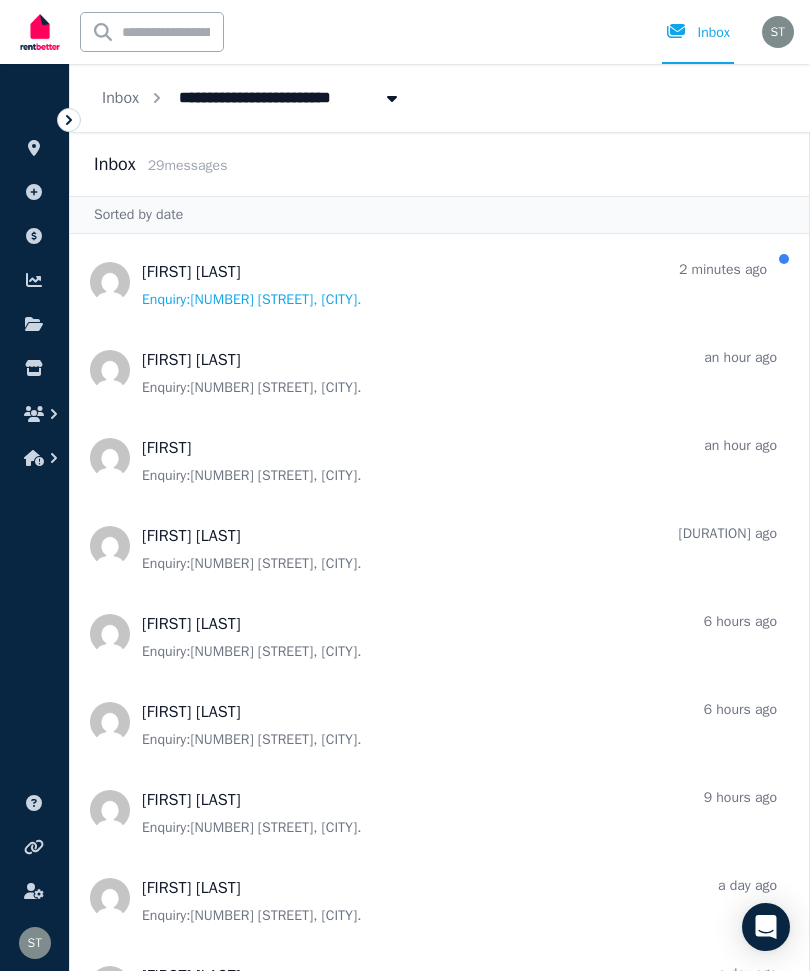 click at bounding box center [439, 282] 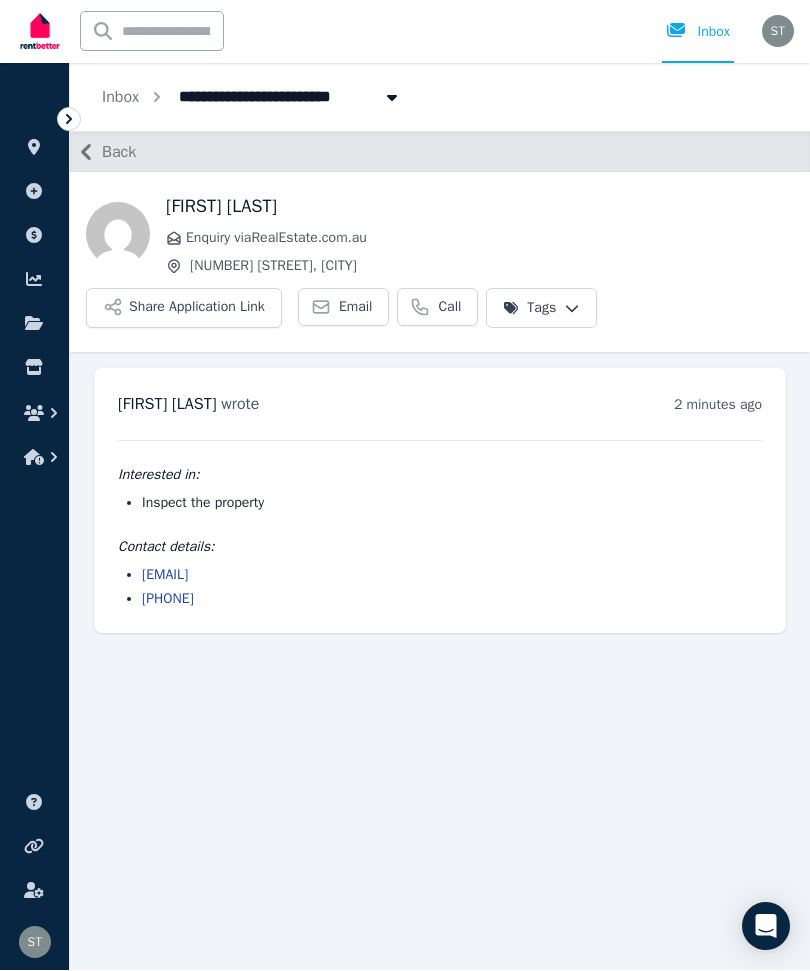 scroll, scrollTop: 67, scrollLeft: 0, axis: vertical 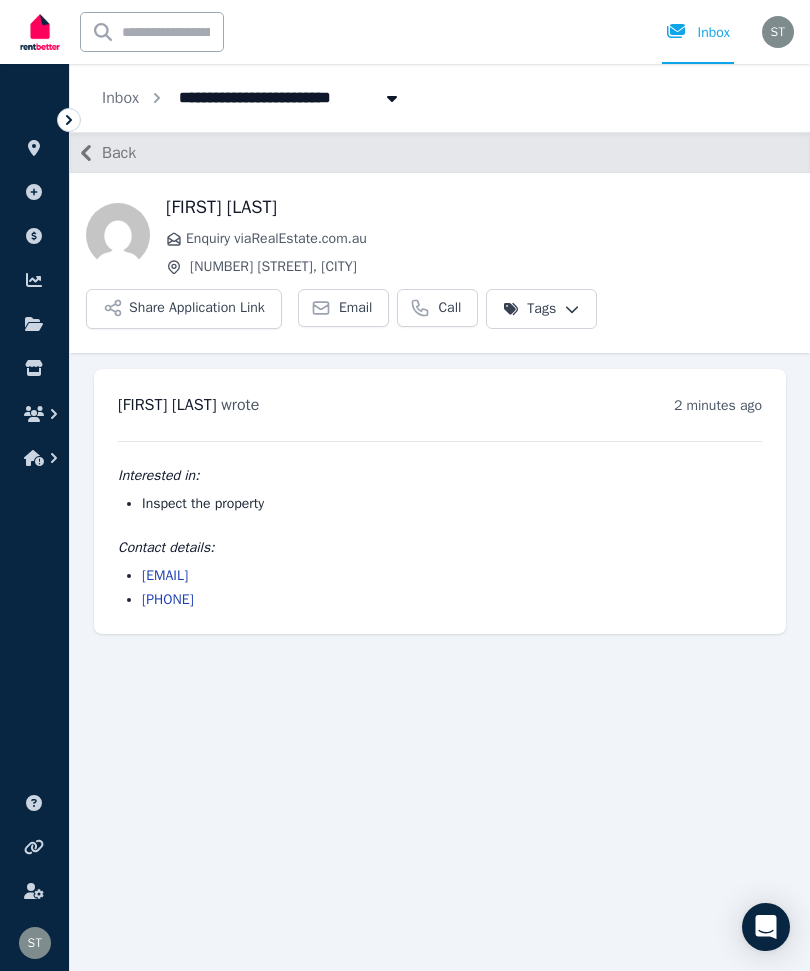 click 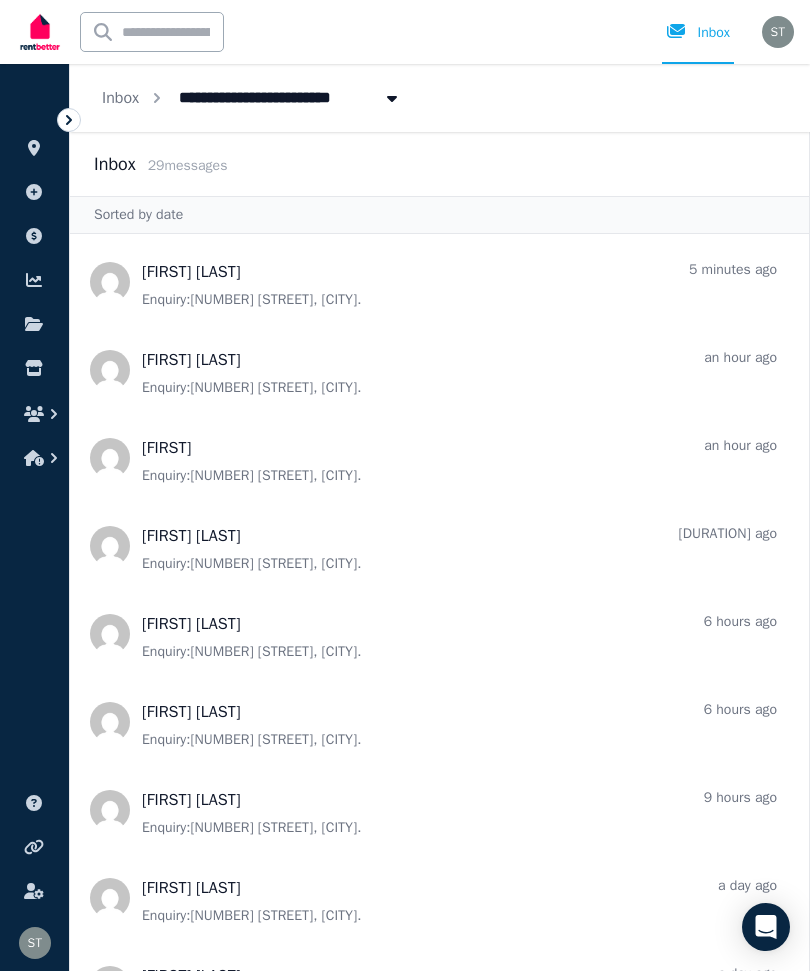 scroll, scrollTop: 0, scrollLeft: 0, axis: both 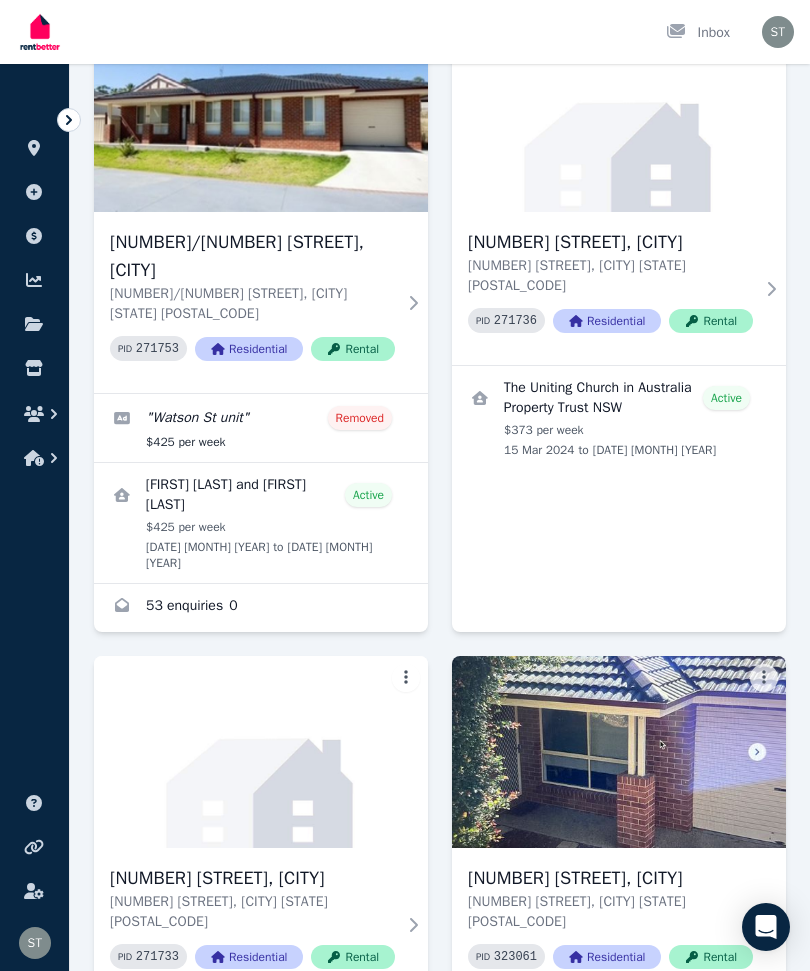click at bounding box center [619, 752] 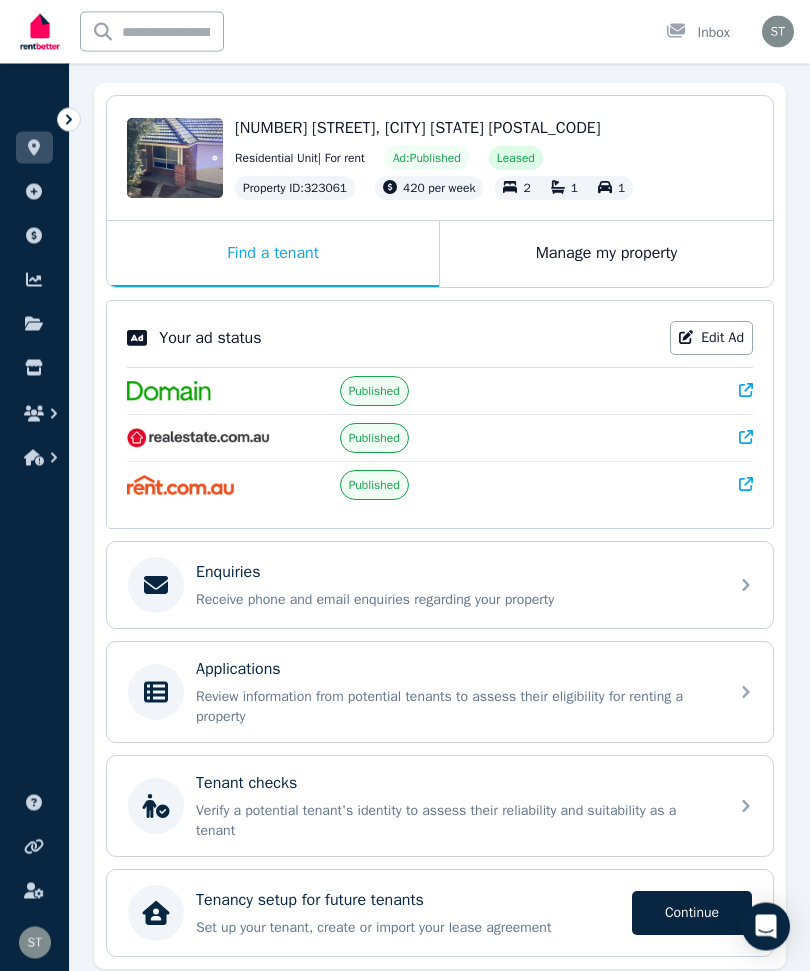 scroll, scrollTop: 175, scrollLeft: 0, axis: vertical 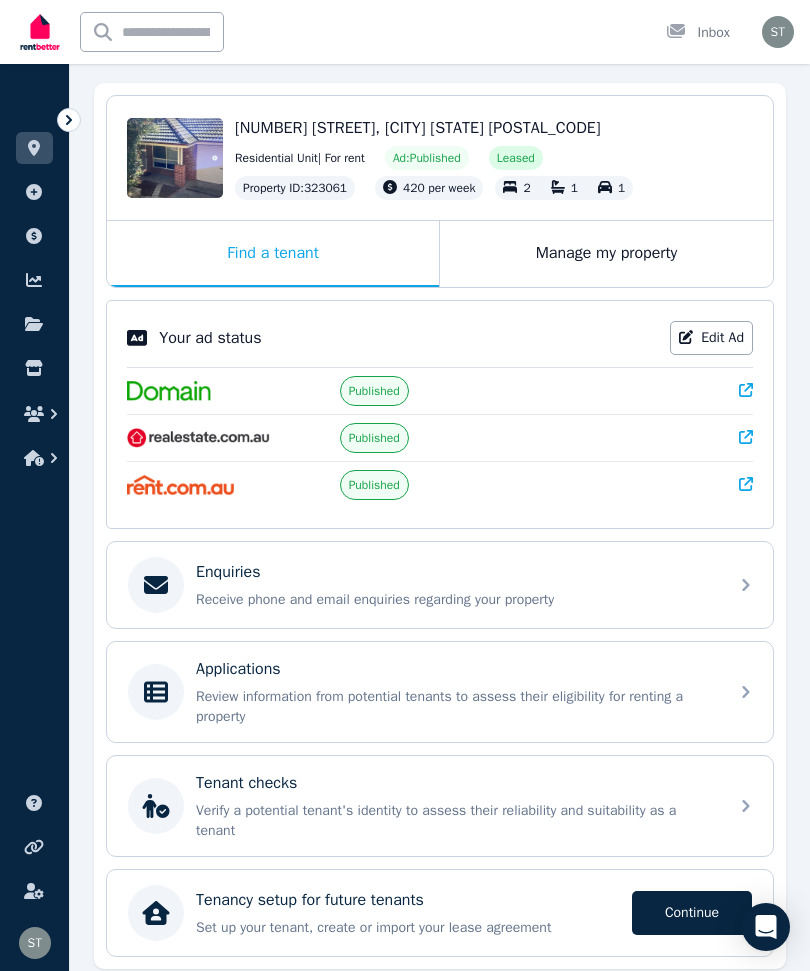 click on "Review information from potential tenants to assess their eligibility for renting a property" at bounding box center [456, 707] 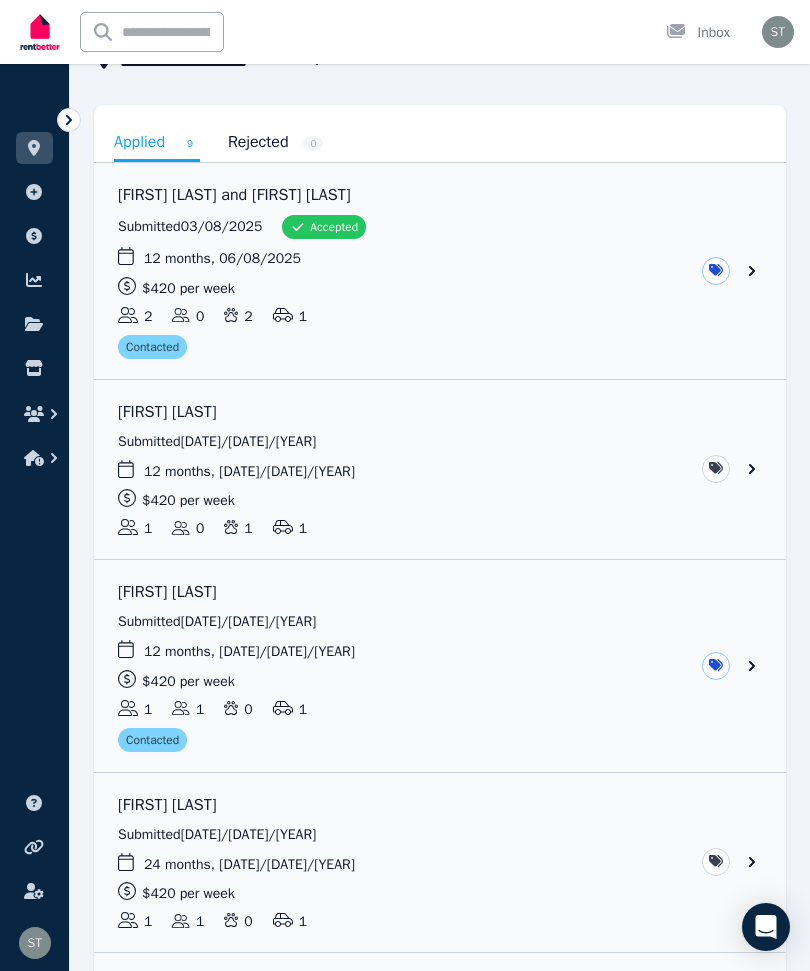 scroll, scrollTop: 154, scrollLeft: 0, axis: vertical 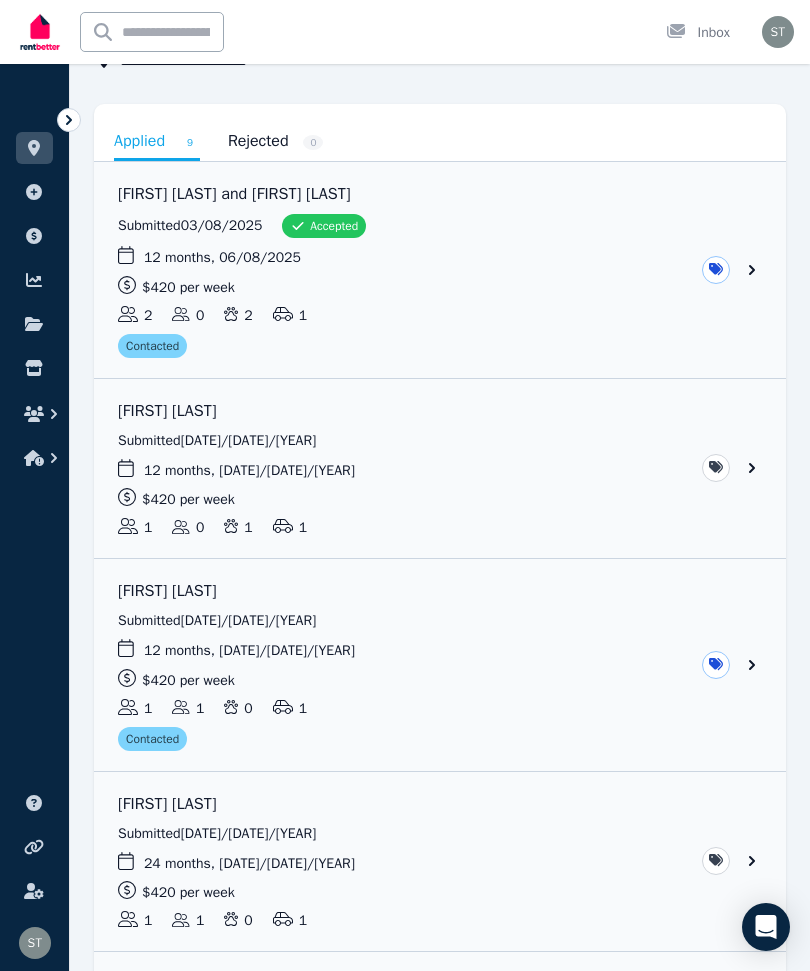 click at bounding box center (440, 665) 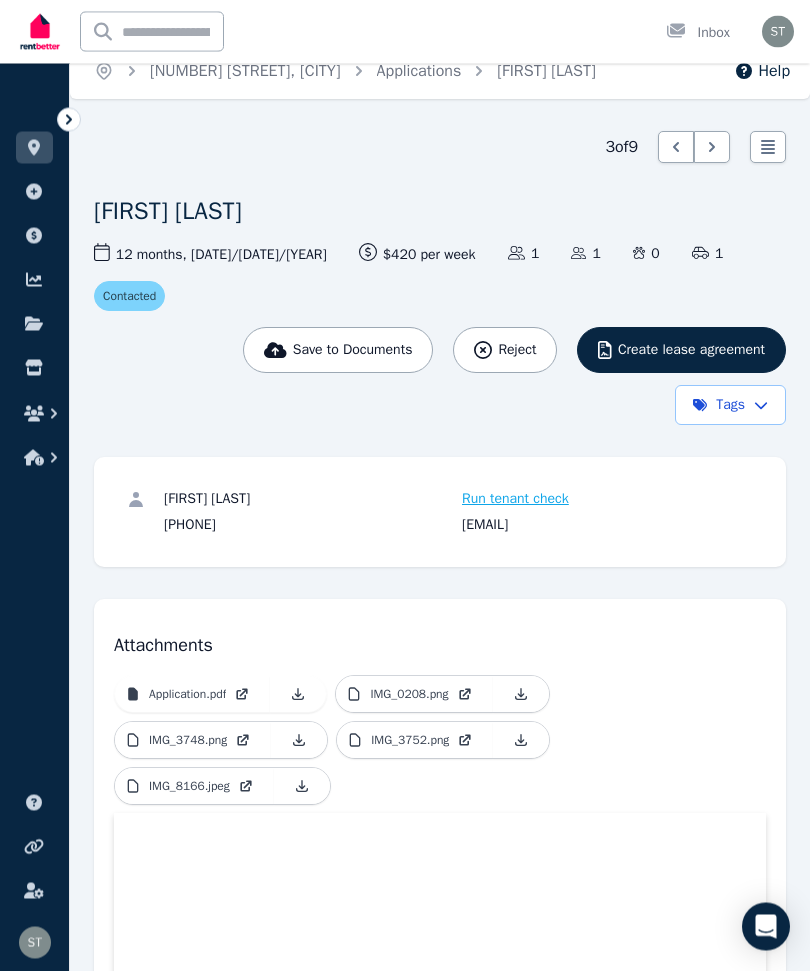 scroll, scrollTop: 0, scrollLeft: 0, axis: both 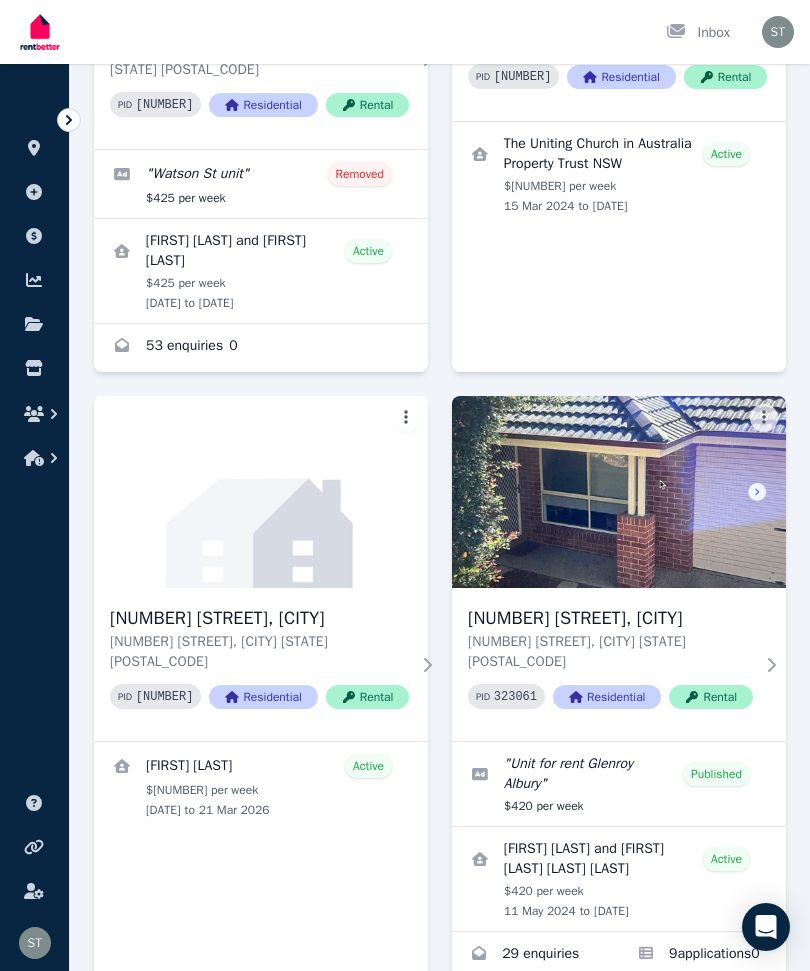 click at bounding box center [619, 492] 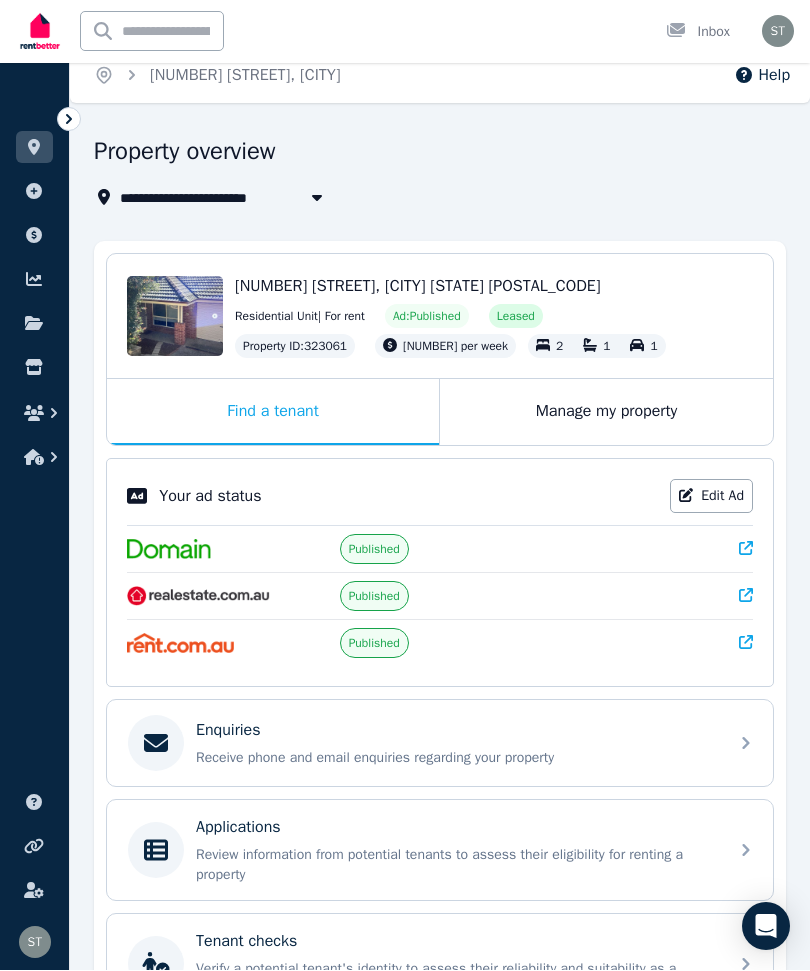 scroll, scrollTop: 17, scrollLeft: 0, axis: vertical 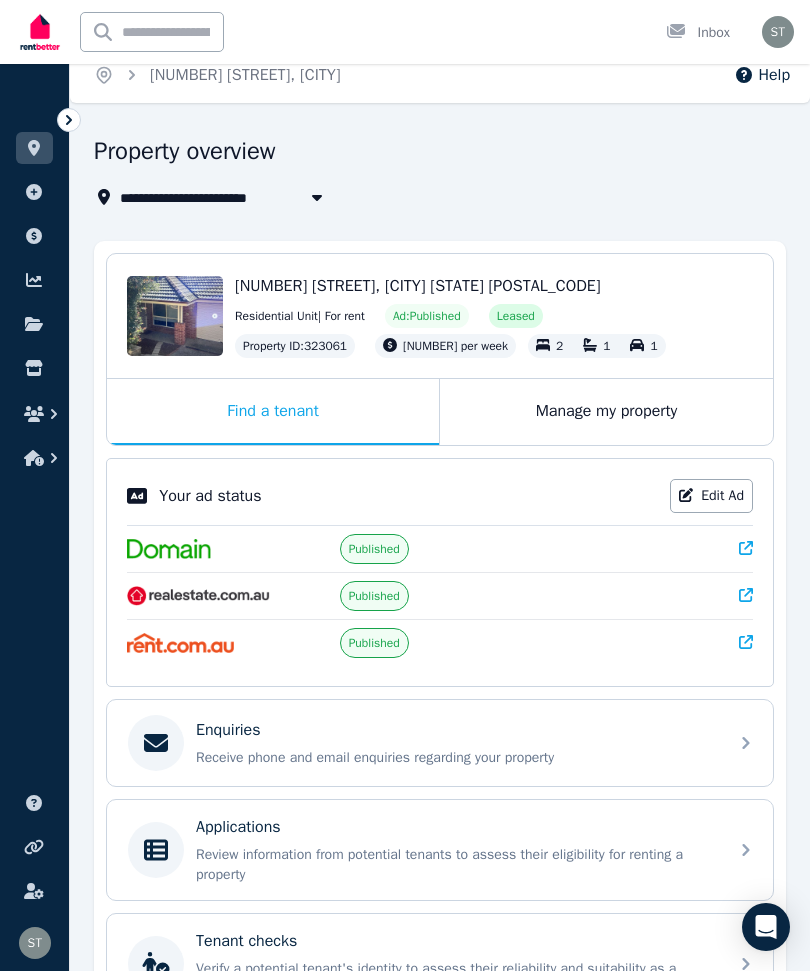 click on "Manage my property" at bounding box center (606, 412) 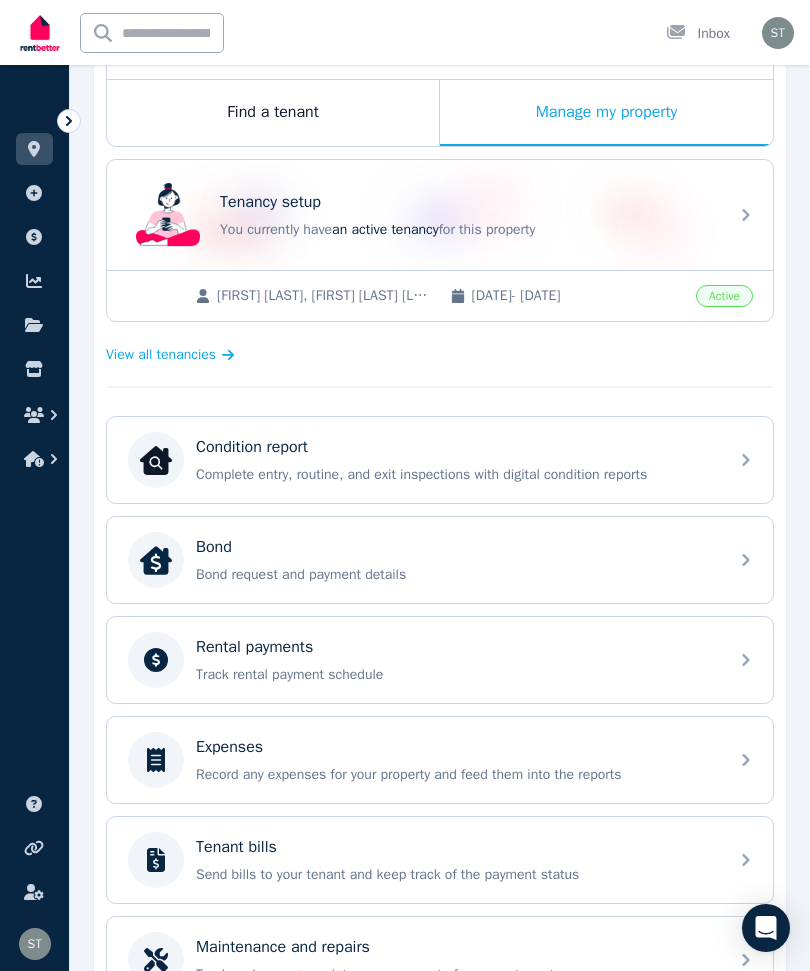 scroll, scrollTop: 316, scrollLeft: 0, axis: vertical 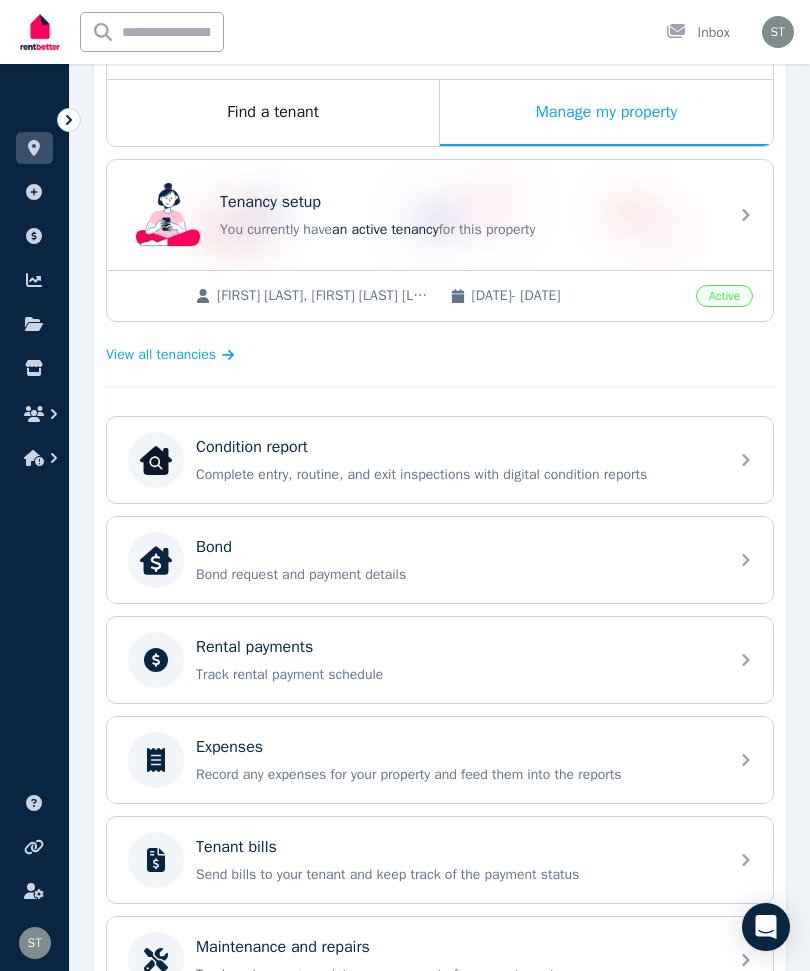 click on "Track rental payment schedule" at bounding box center [456, 675] 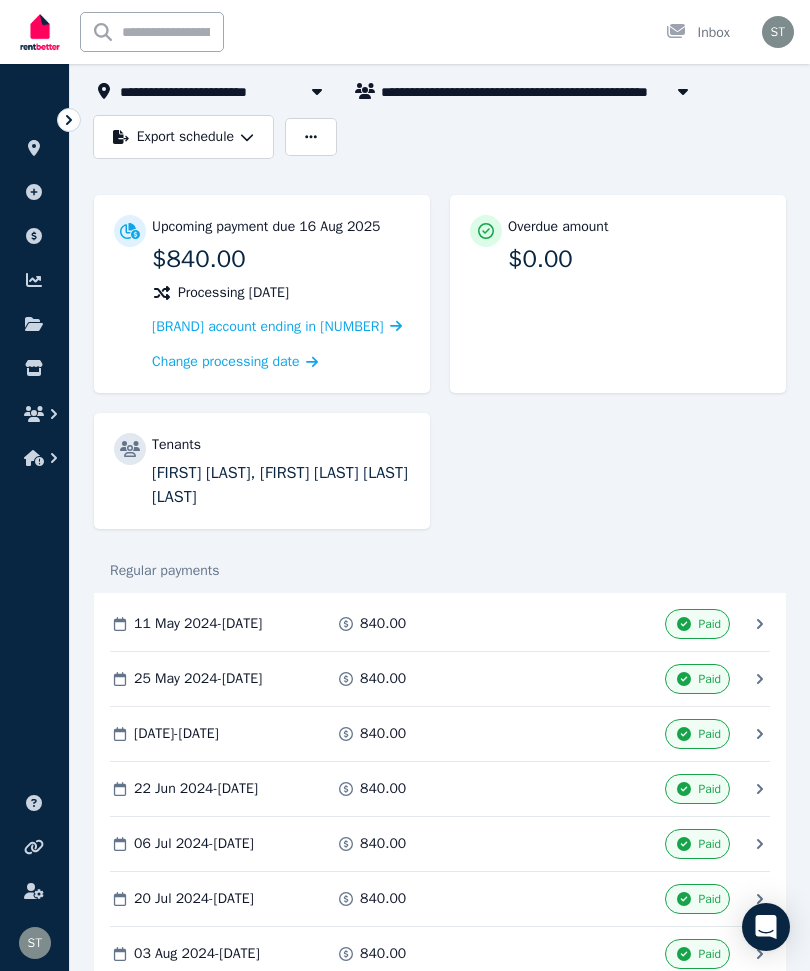 scroll, scrollTop: 0, scrollLeft: 0, axis: both 